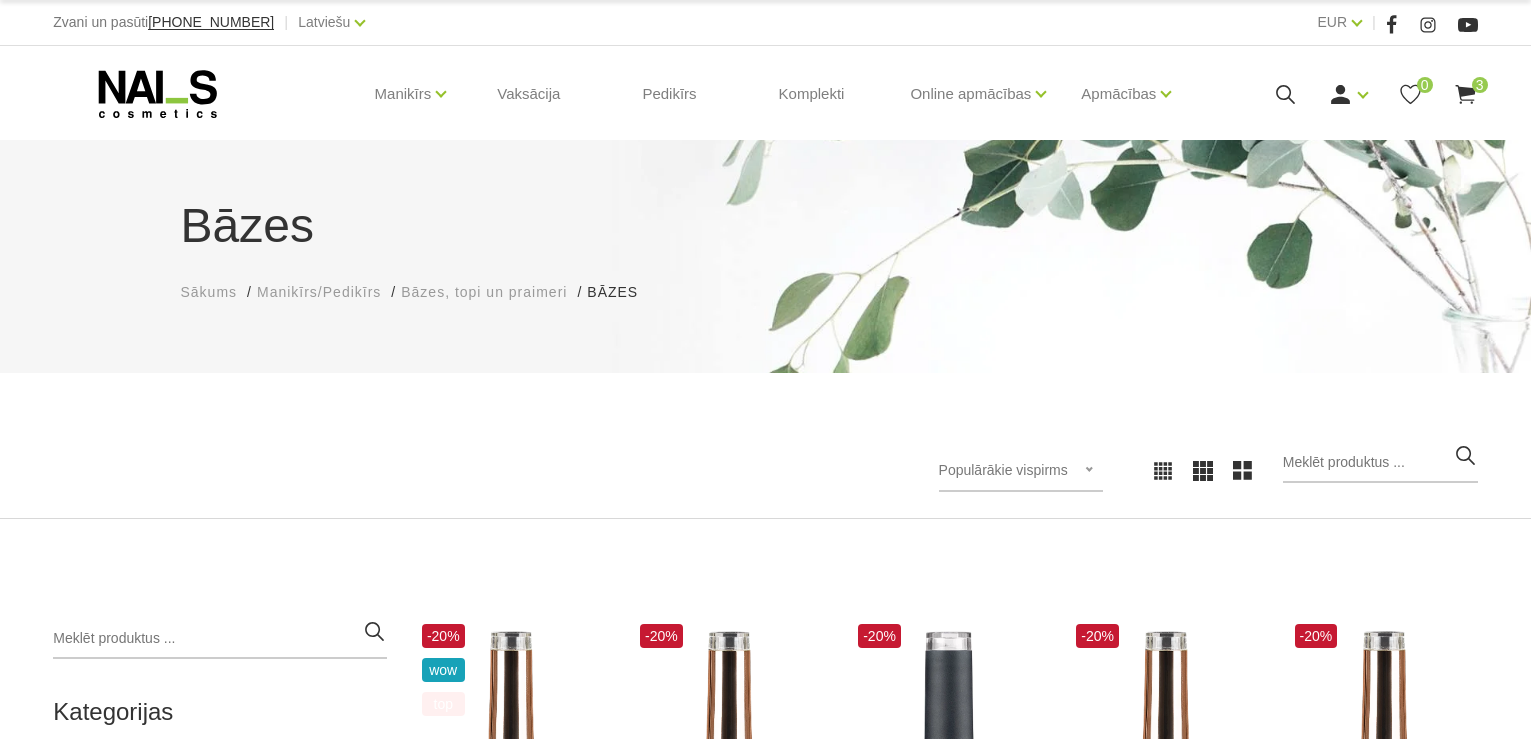 scroll, scrollTop: 0, scrollLeft: 0, axis: both 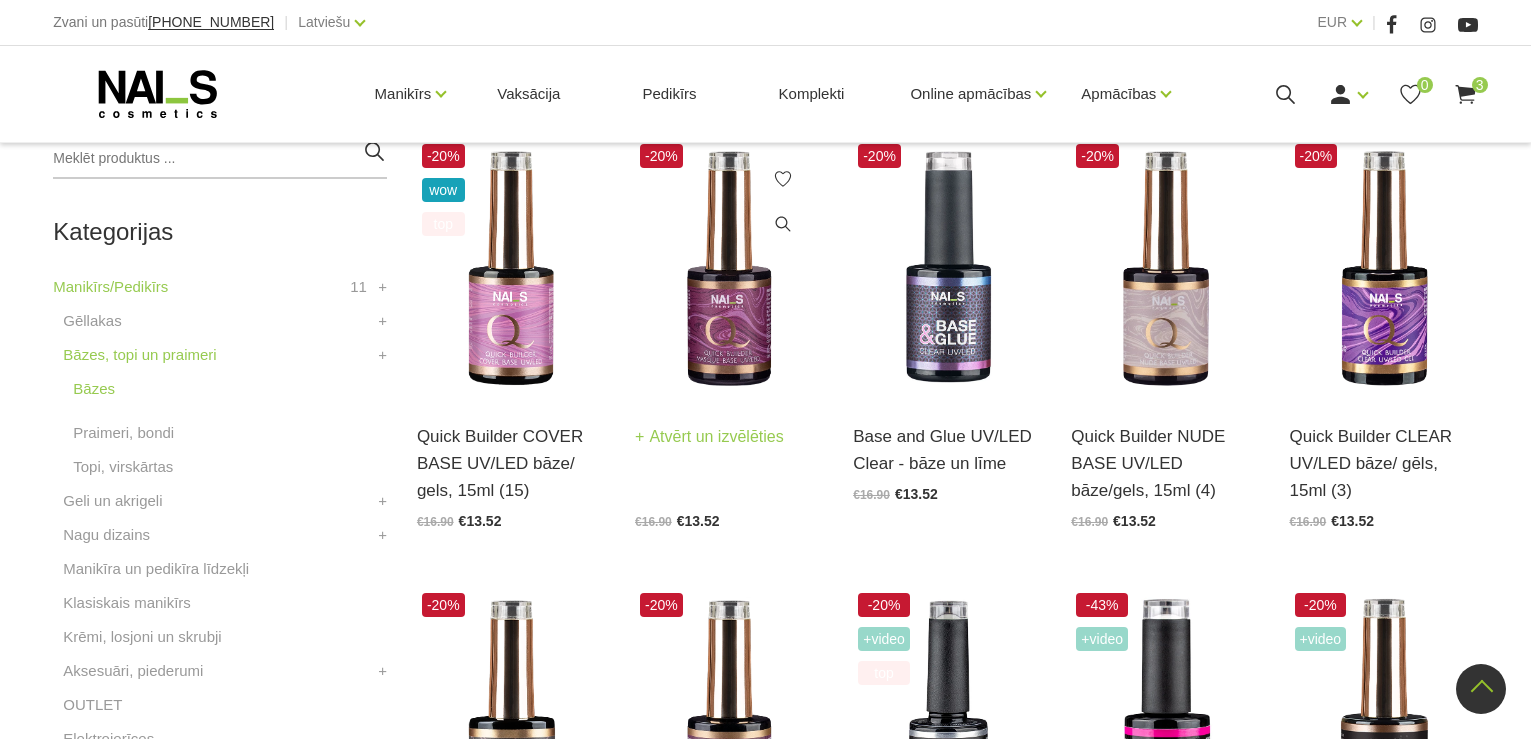 click at bounding box center (729, 268) 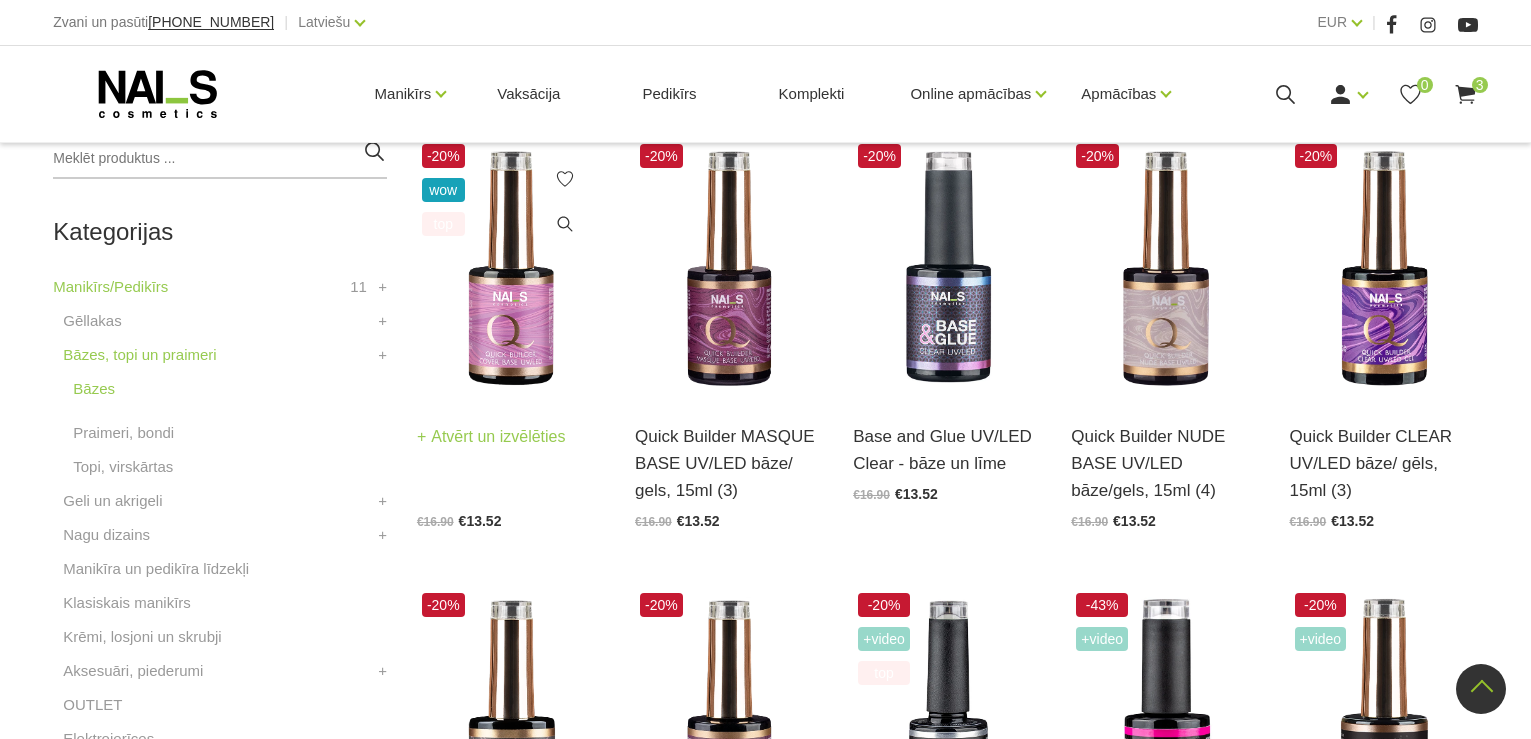 click at bounding box center (511, 268) 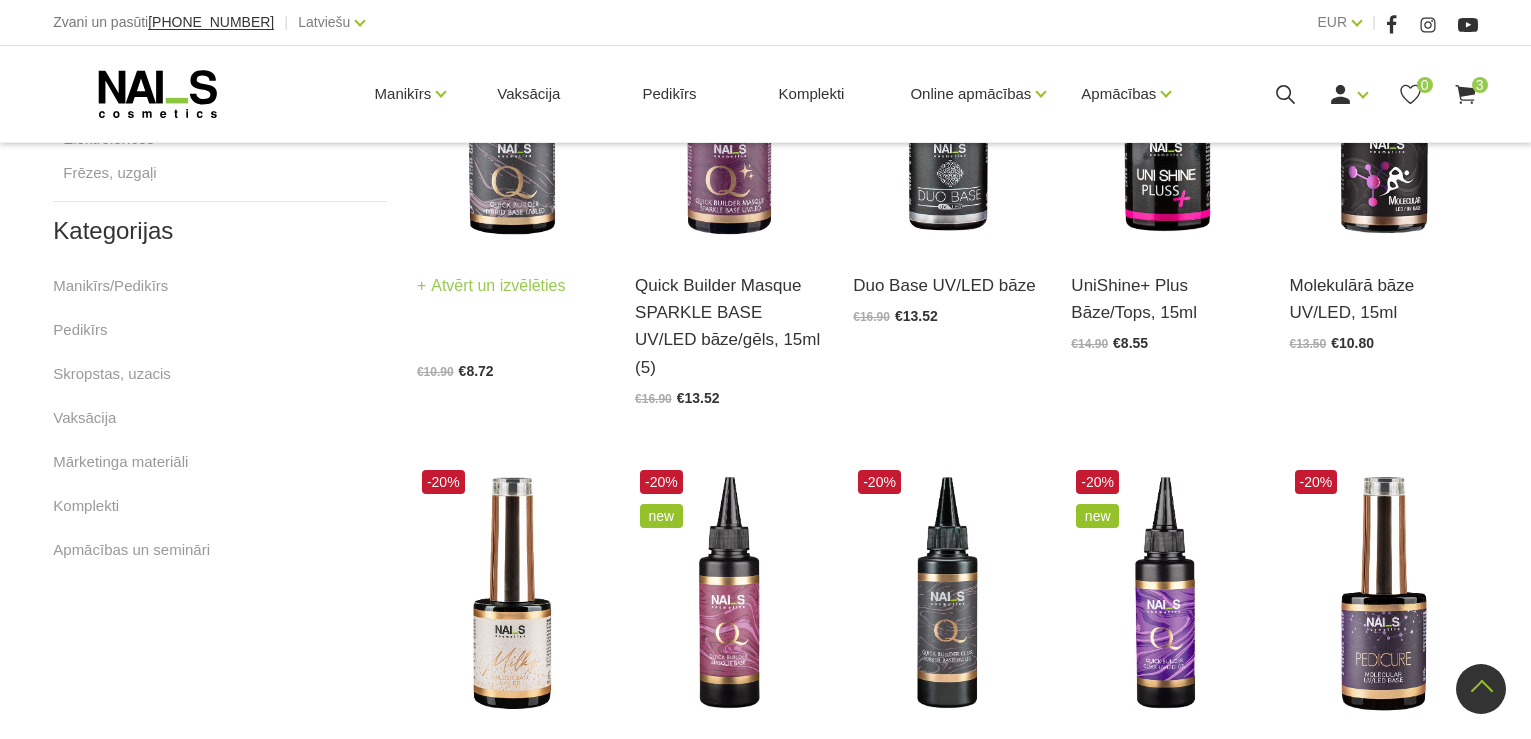 scroll, scrollTop: 0, scrollLeft: 0, axis: both 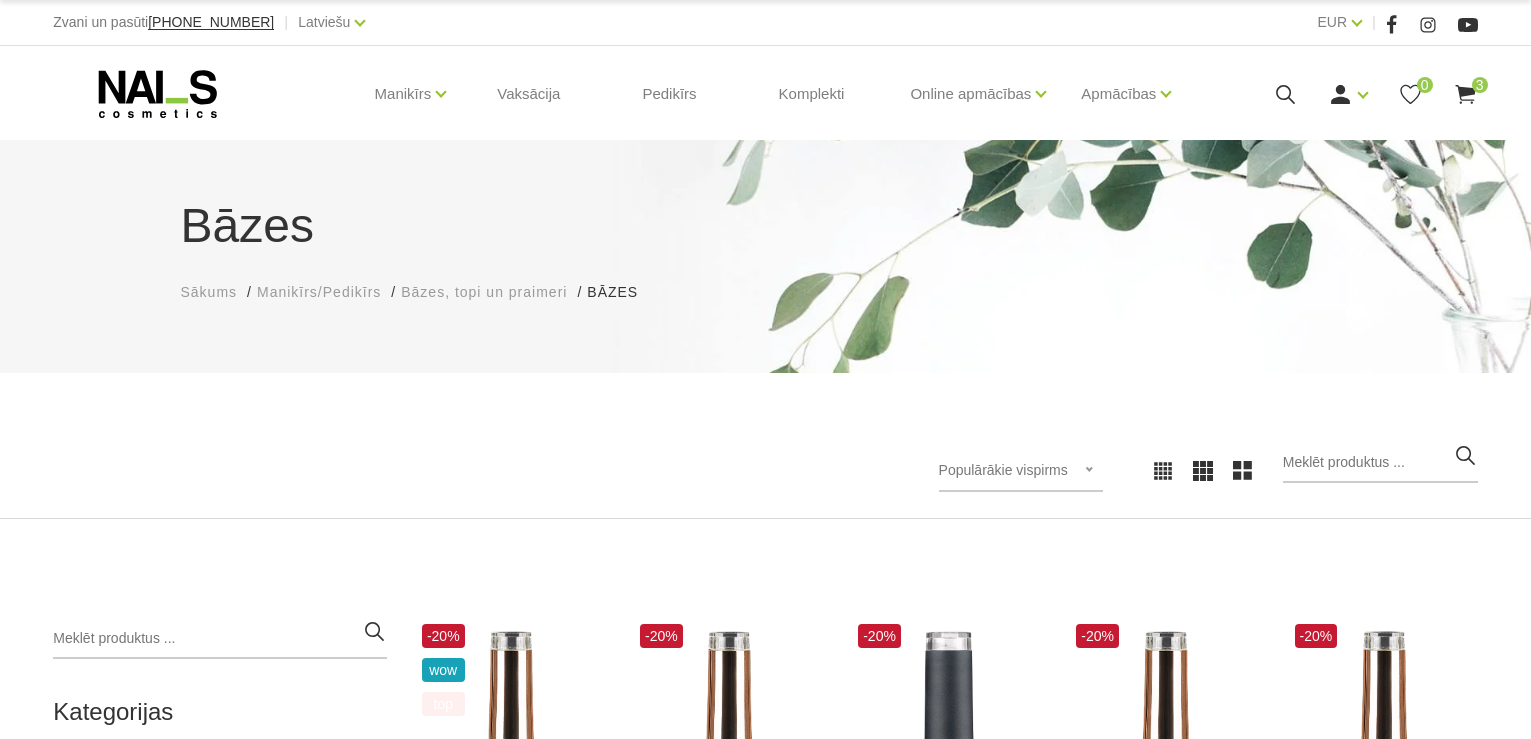 click 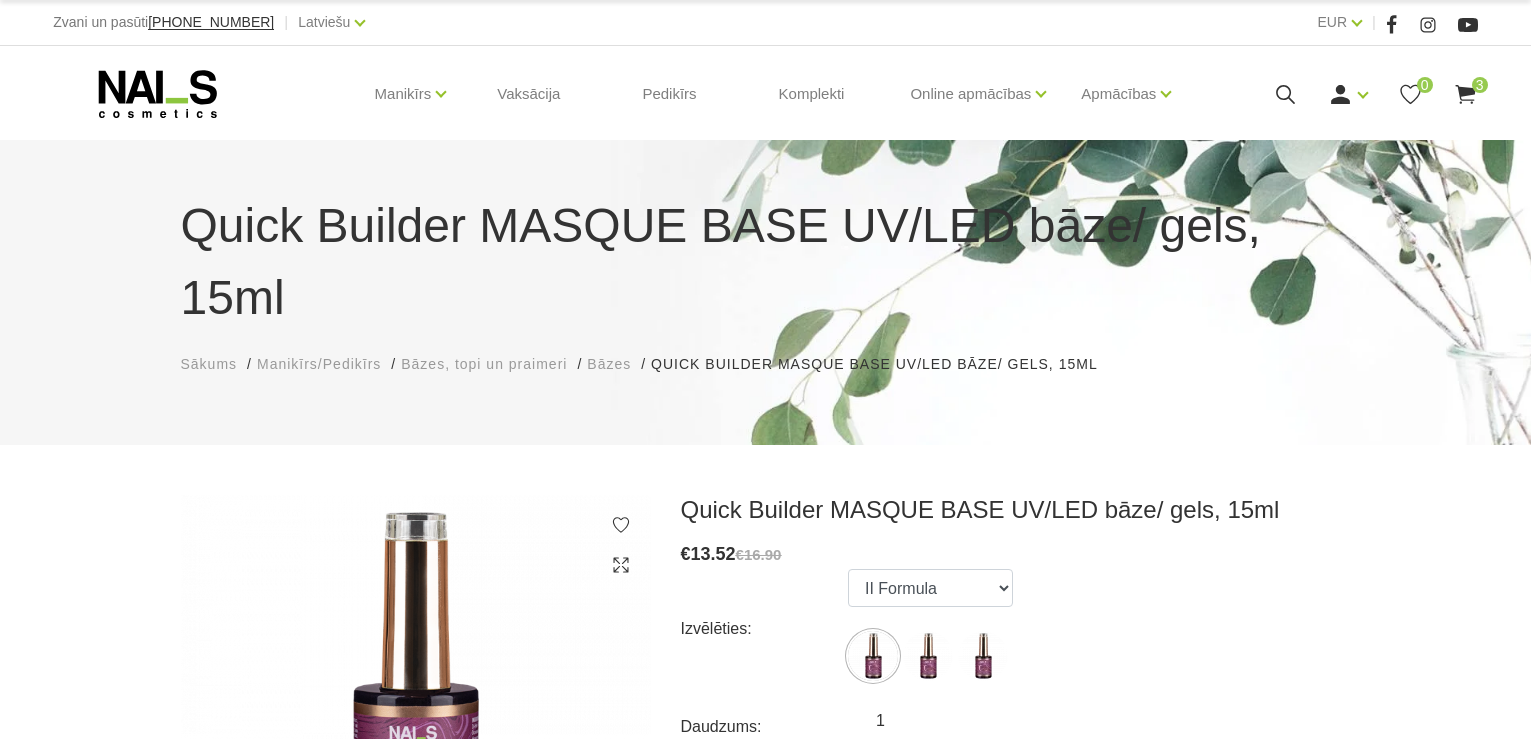 scroll, scrollTop: 0, scrollLeft: 0, axis: both 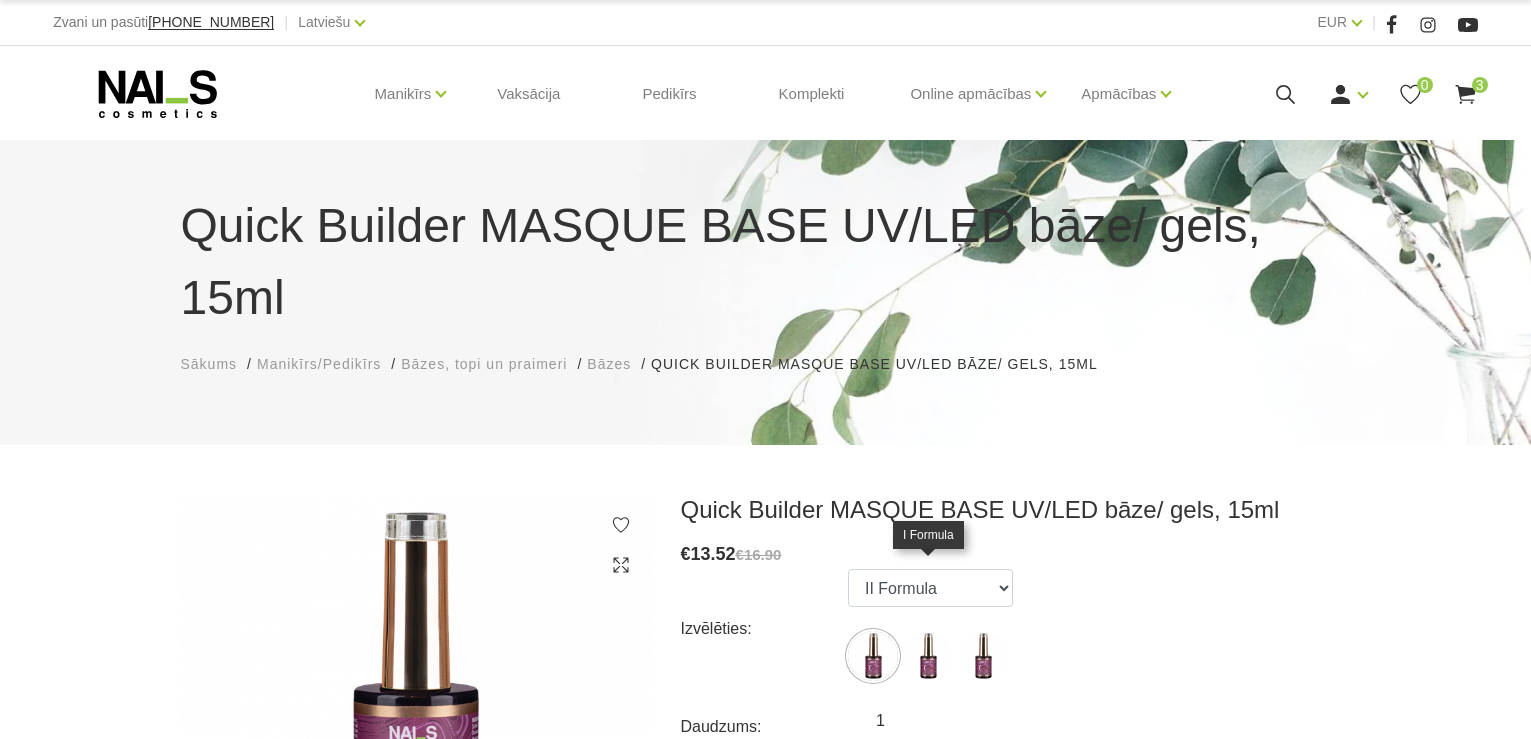 click at bounding box center (928, 656) 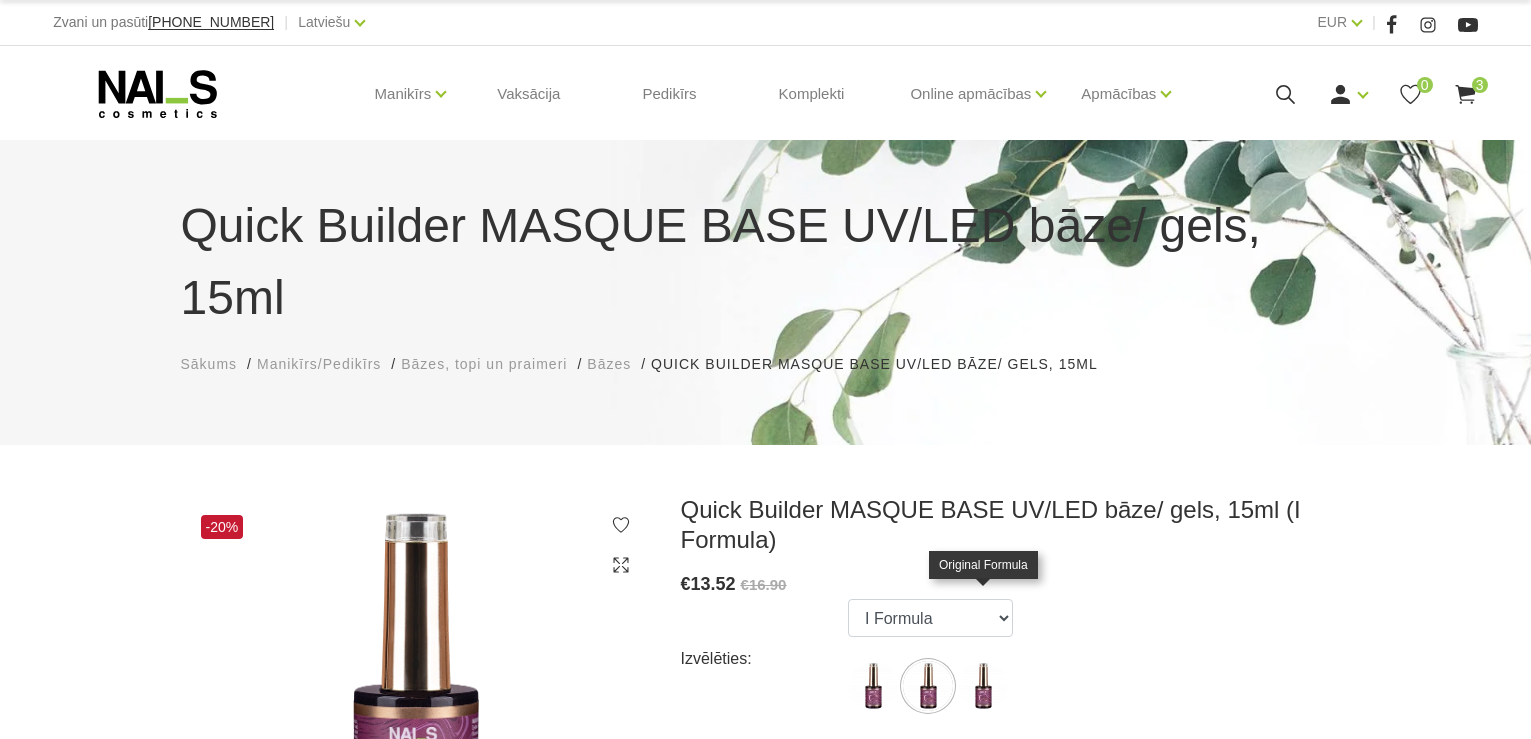 click at bounding box center (983, 686) 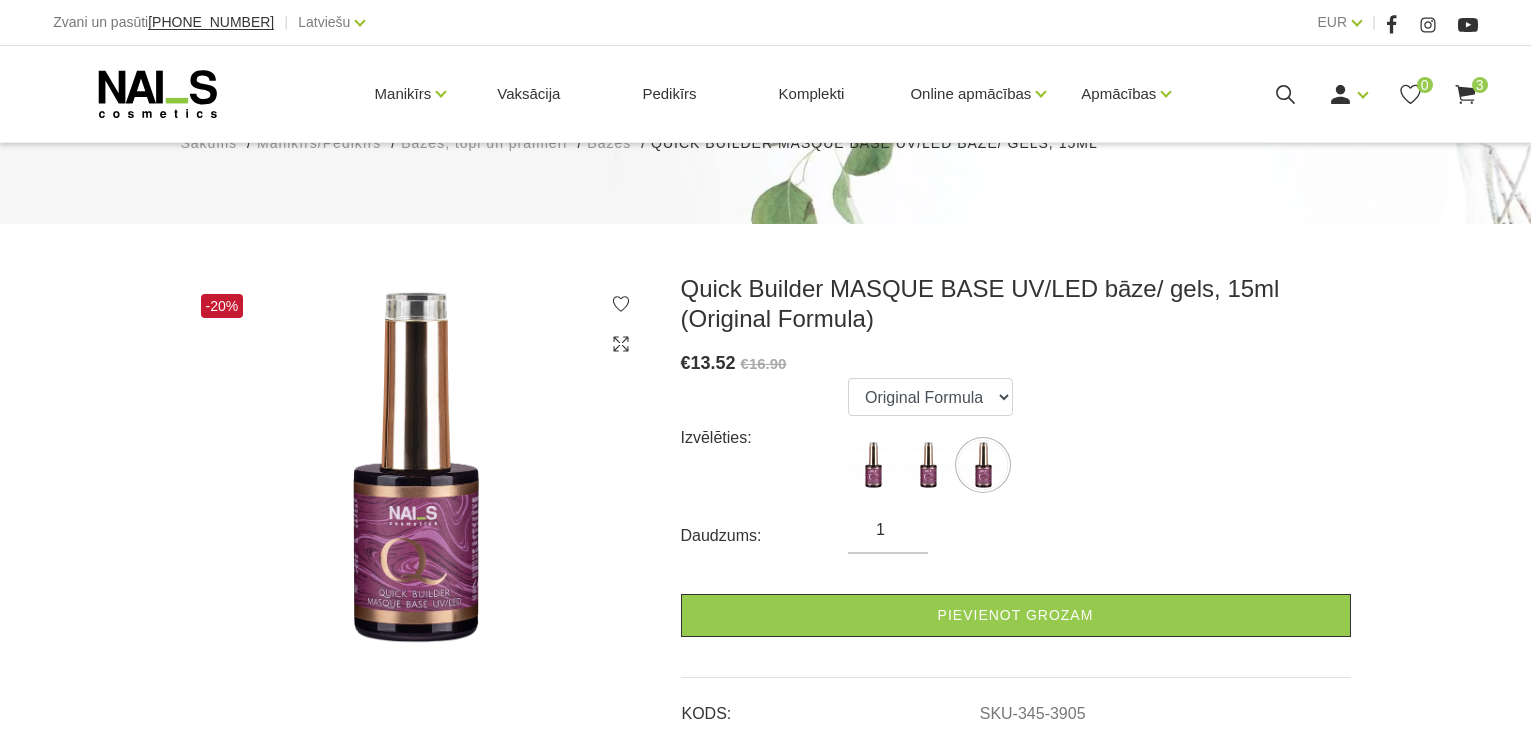 scroll, scrollTop: 211, scrollLeft: 0, axis: vertical 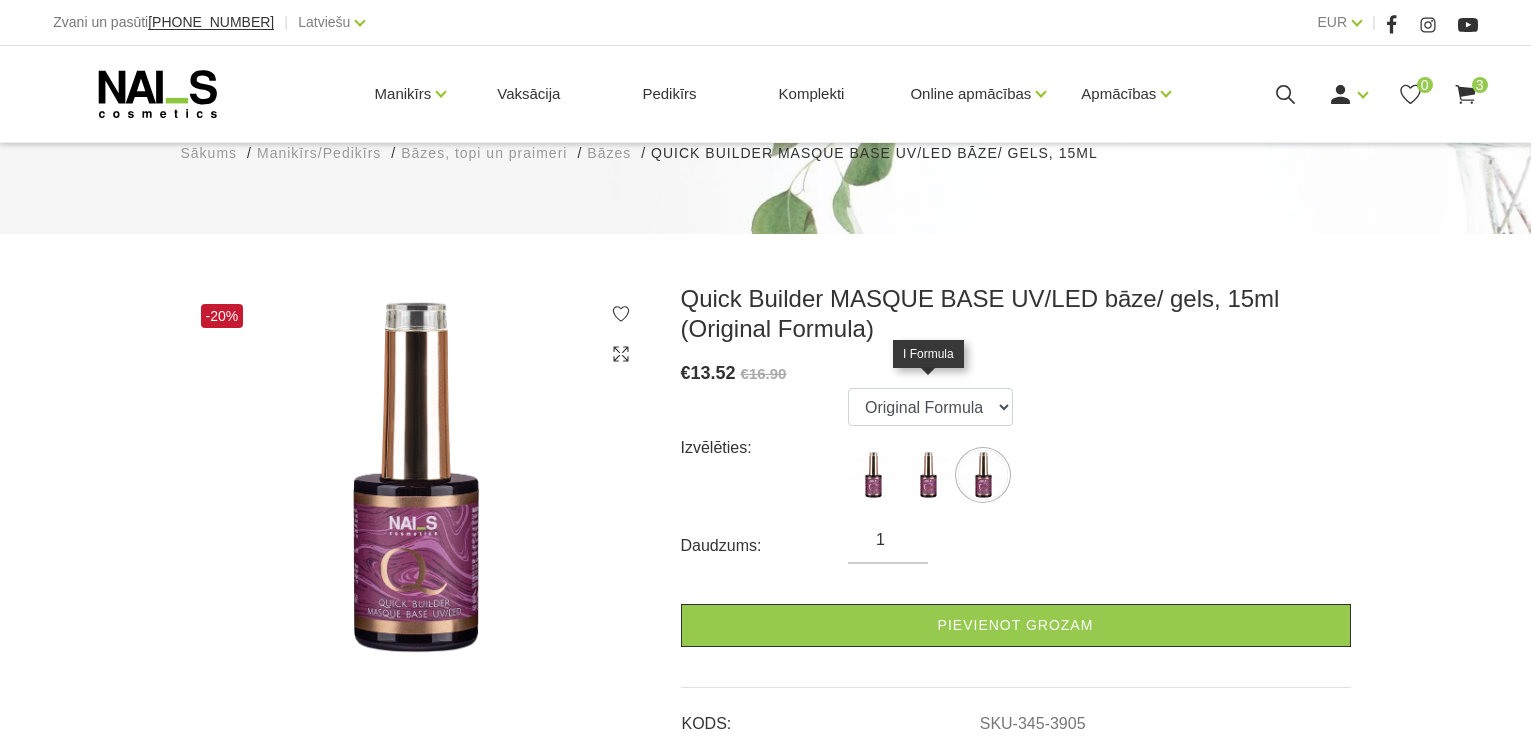 click at bounding box center [928, 475] 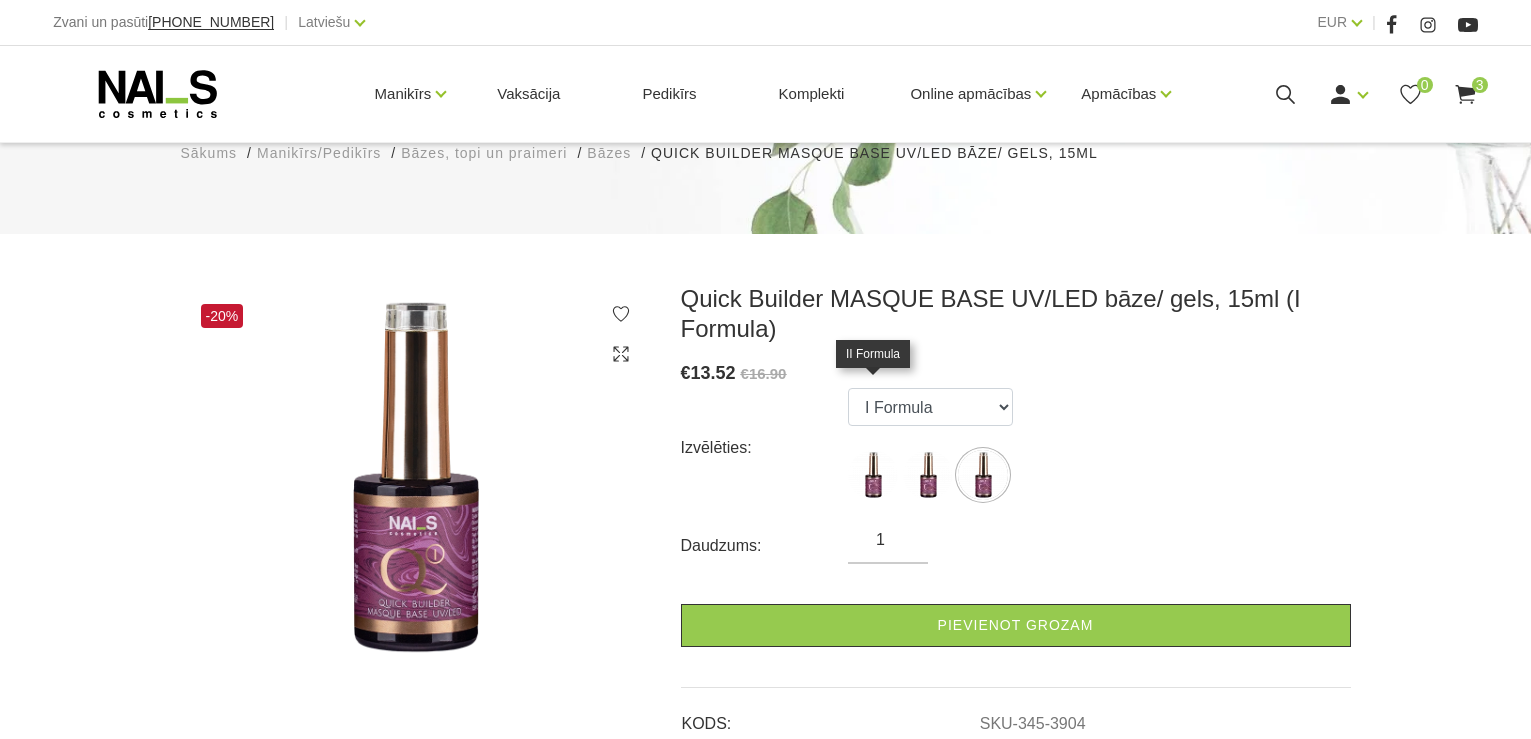click at bounding box center [873, 475] 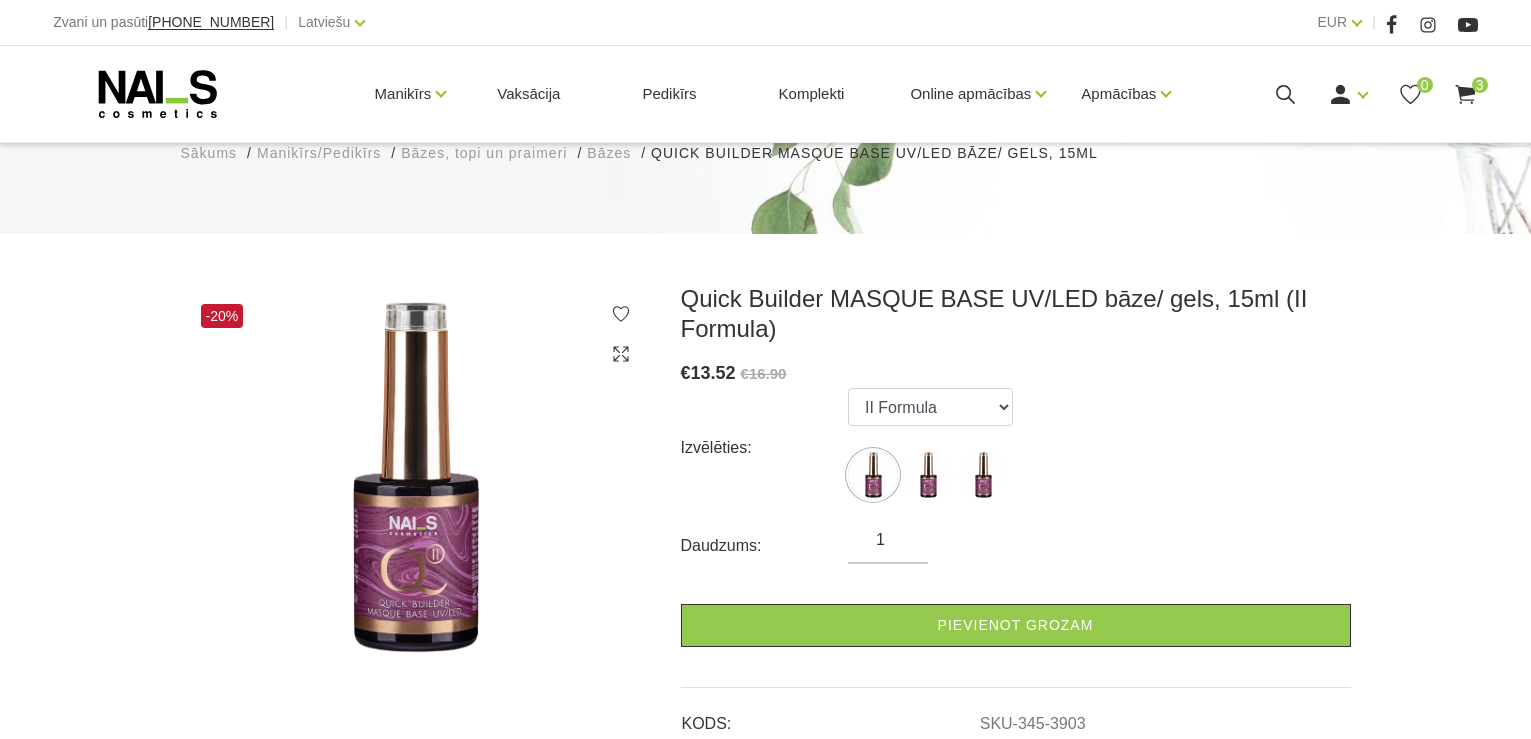 click on "Izvēlēties:  II Formula I Formula Original Formula" at bounding box center (1016, 448) 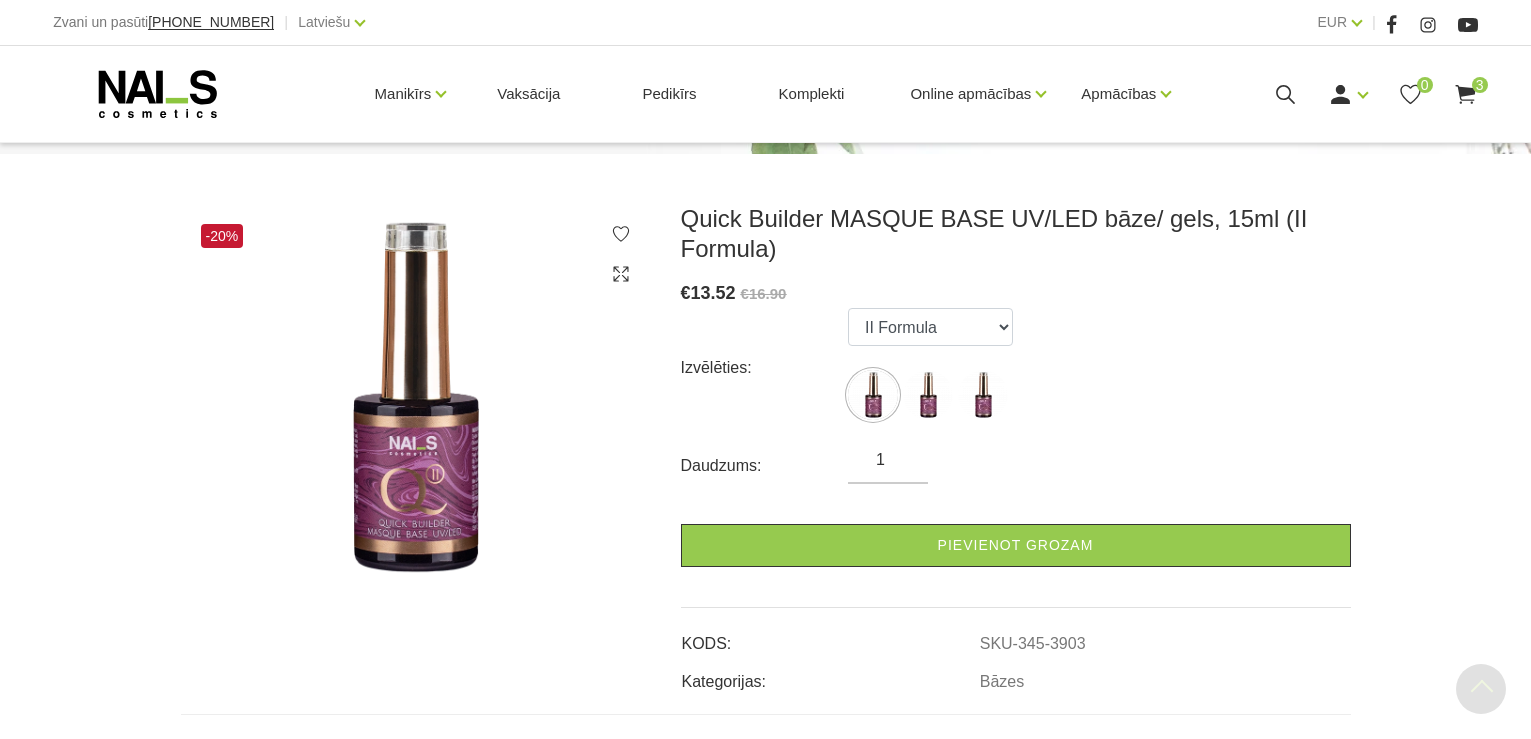 scroll, scrollTop: 0, scrollLeft: 0, axis: both 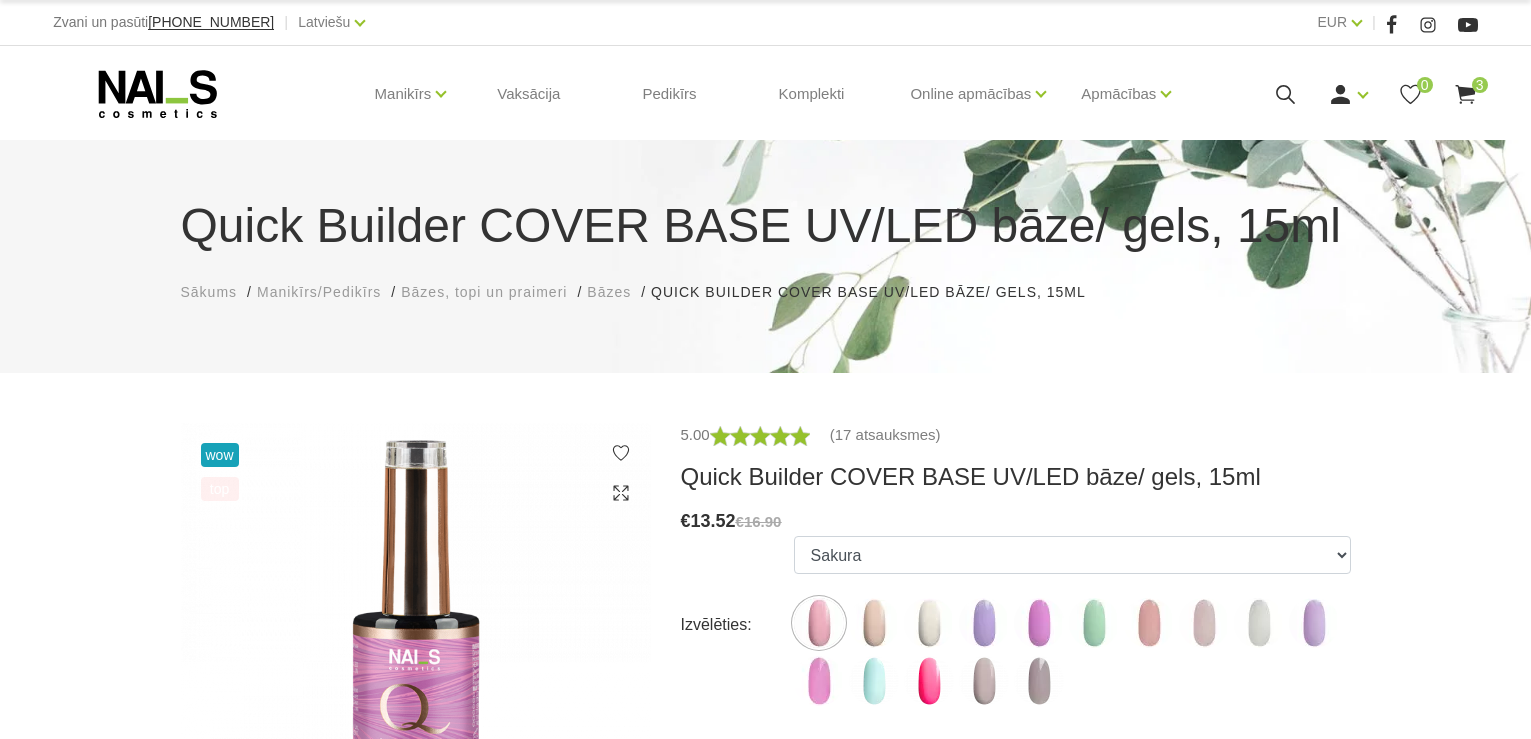 click on "wow top 1 2  5.00 (17 atsauksmes) Quick Builder COVER BASE UV/LED bāze/ gels, 15ml € 13.52 €16.90 Izvēlēties:  Sakura Sweet Dream Milkshake May Lilac with Shimmer Pink Peony with Shimmer Mint Ice Cream with Shimmer Sakura with Shimmer Sweet Dream with Shimmer Milkshake with Shimmer May Lilac Pink Peony Fresh Menthol Candy Glow Creamy Satin Creamy Satin with Shimmer Daudzums:  1
Pievienot grozam
KODS:  SKU-450-4783 Kategorijas:  Bāzes Apraksts Lietošanas instrukcija Atsauksmes (17) Šī brīža iemīlētākais produkts, kas nepieviļ nevienu meistaru. Perfektas noturības kamuflāžas bāze, krāsas pārklājums, pieaudzēšanas gels – viss vienā pudelītē.  • Paredzēts naga plātnes stiprināšanai, izlīdzināšanai un darbam ar vājiem, trausliem, ļoti problemātiskiem nagiem; • Tonis dabīgā naga pārklāšanai (pieejama plaša nude un pasteļu toņu palete); • Kamuflāžas bāze french manikīram; • Gels nagu pieaudzēšanai; Informācija par produkta iepakojumu" at bounding box center [765, 1171] 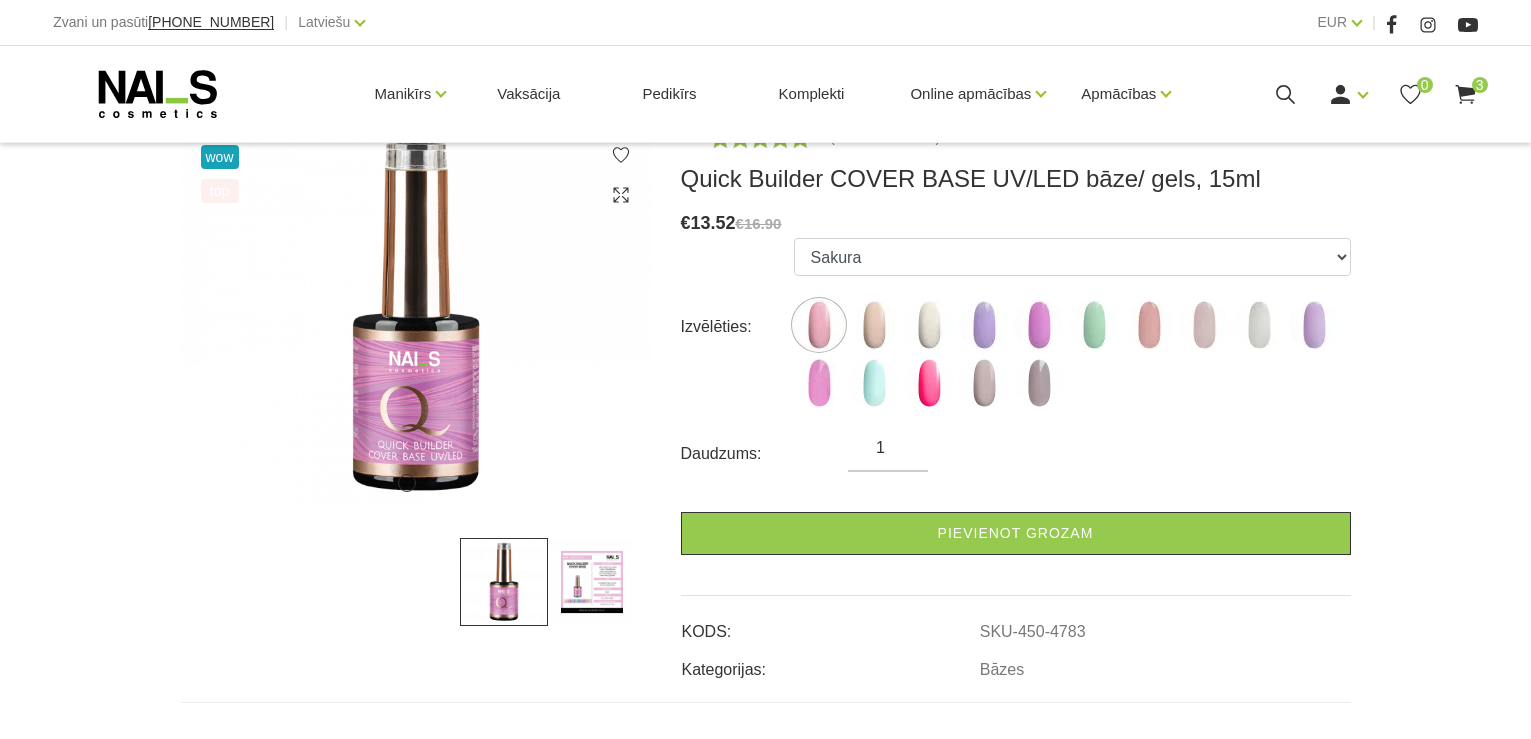 scroll, scrollTop: 280, scrollLeft: 0, axis: vertical 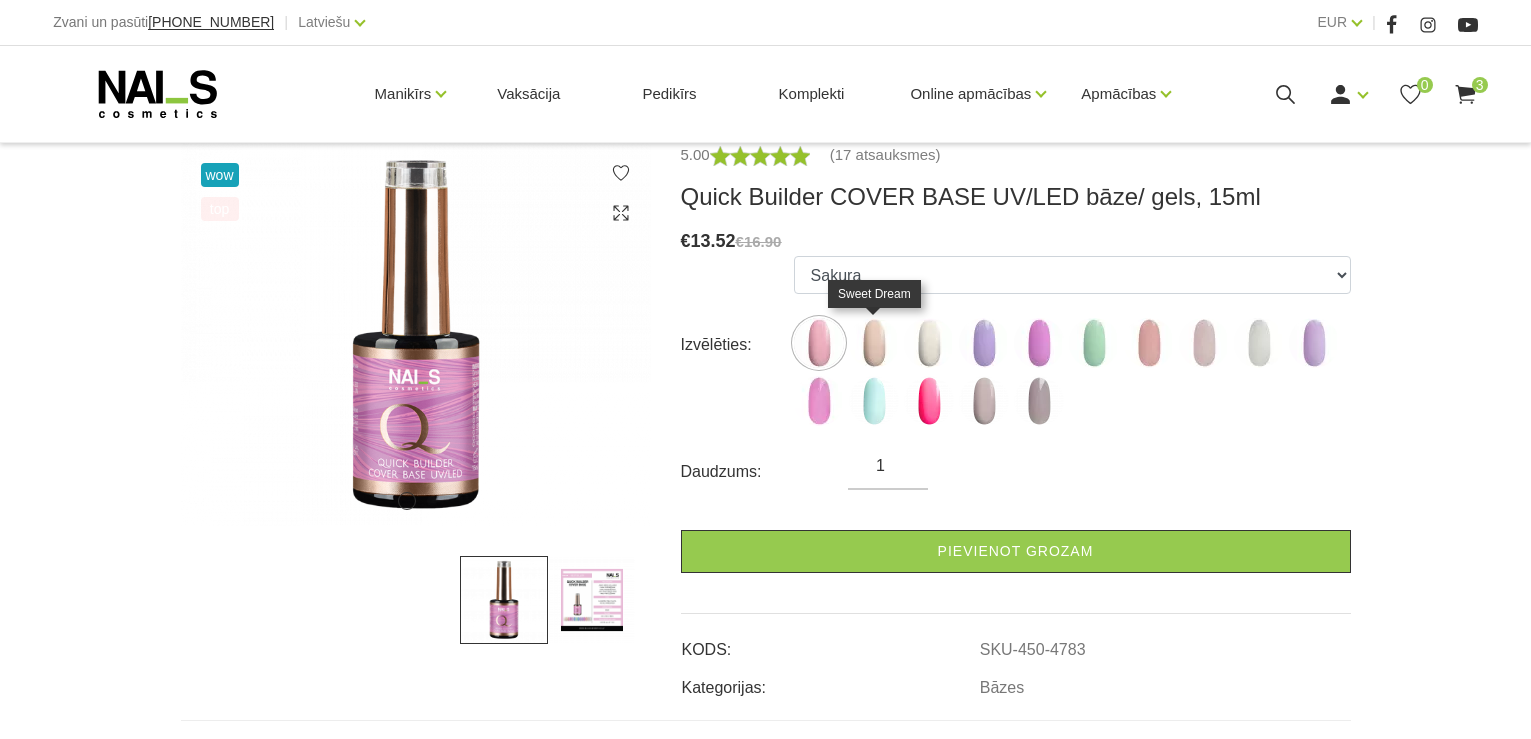 click at bounding box center (874, 343) 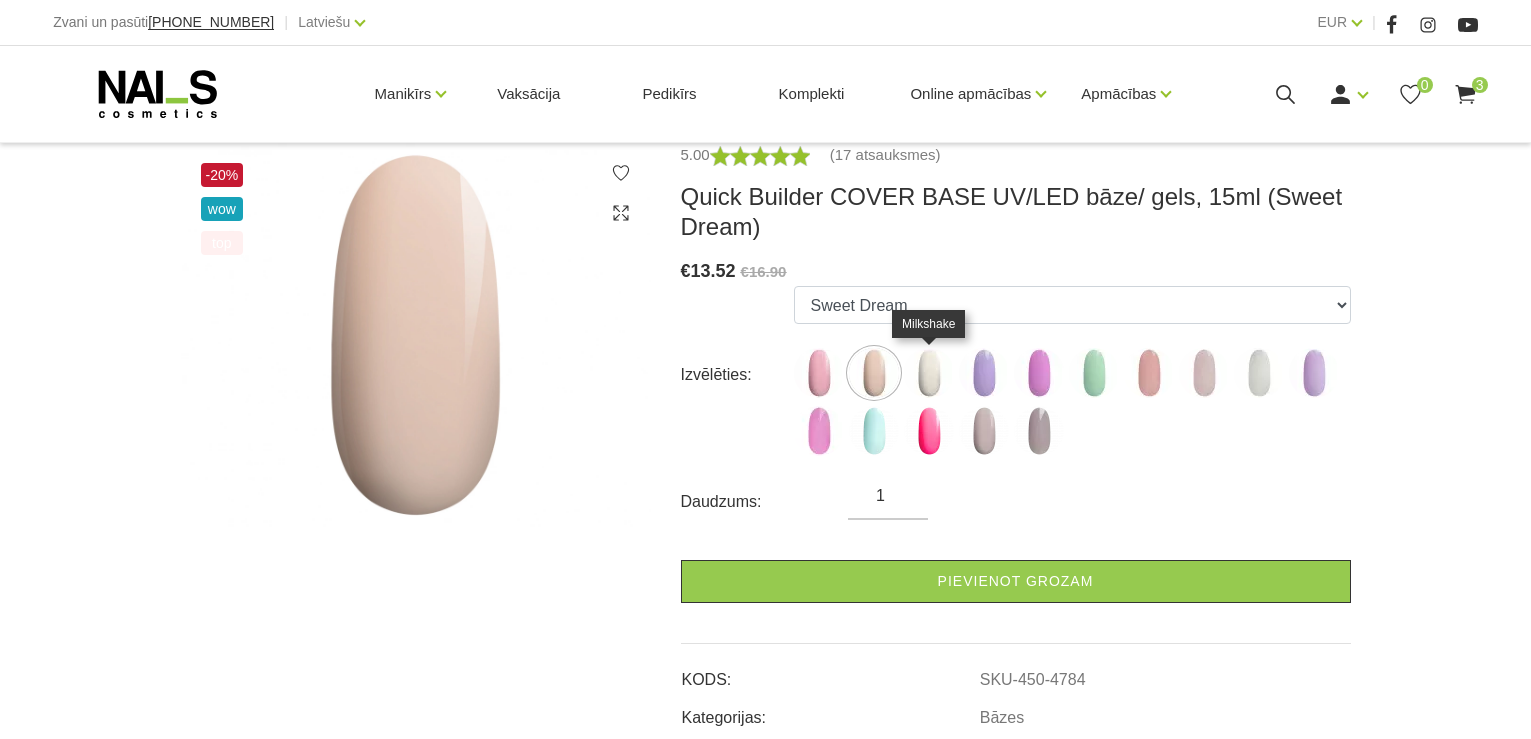 click at bounding box center [929, 373] 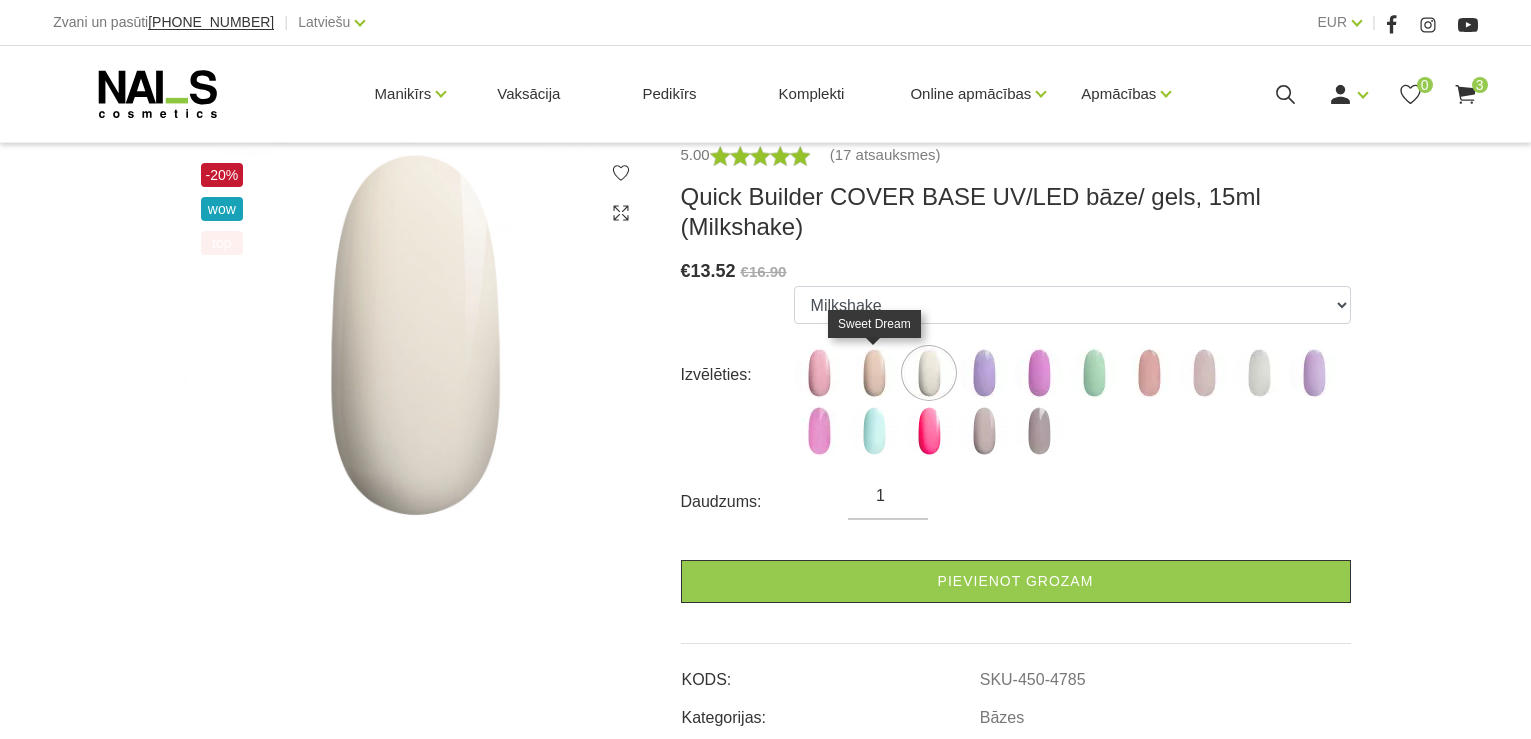 click at bounding box center [874, 373] 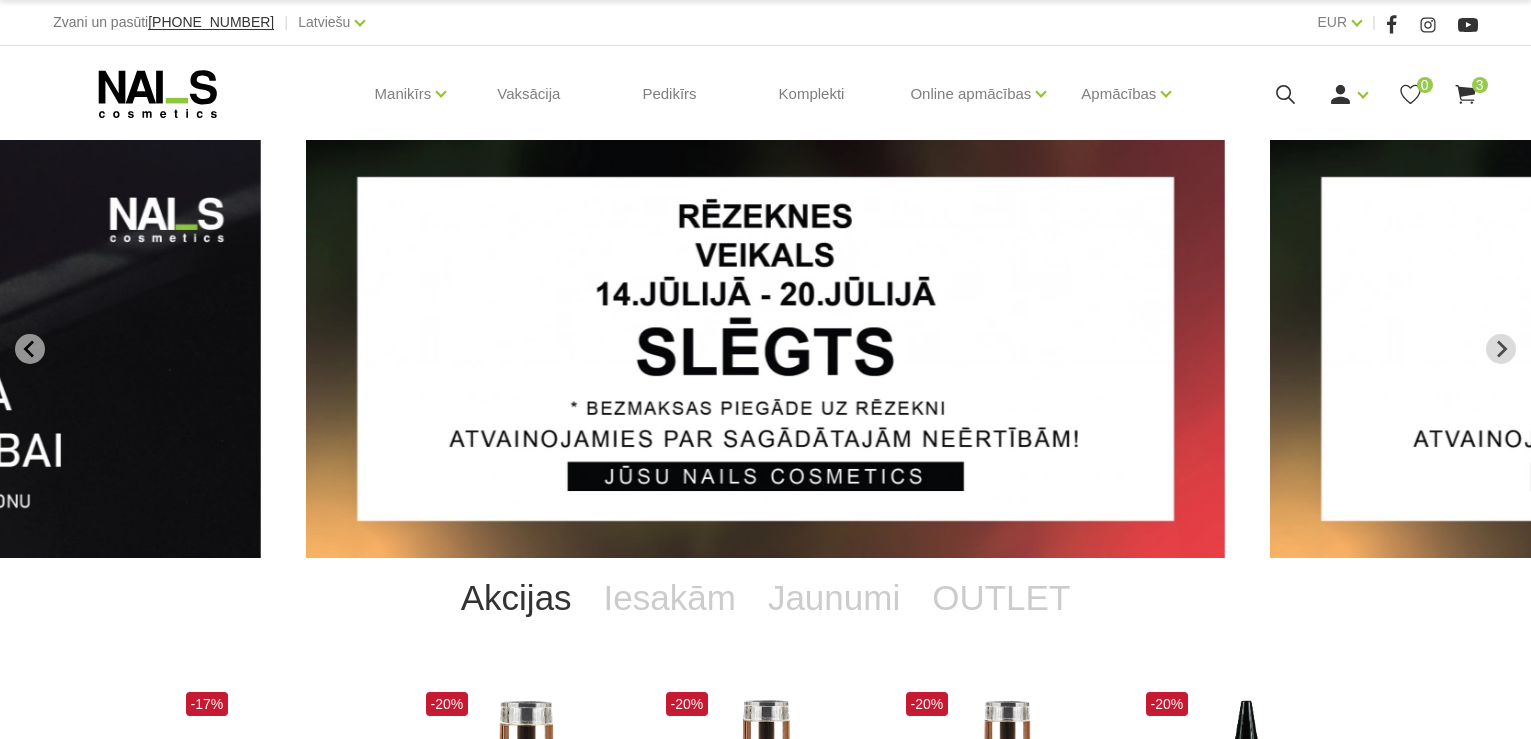 scroll, scrollTop: 0, scrollLeft: 0, axis: both 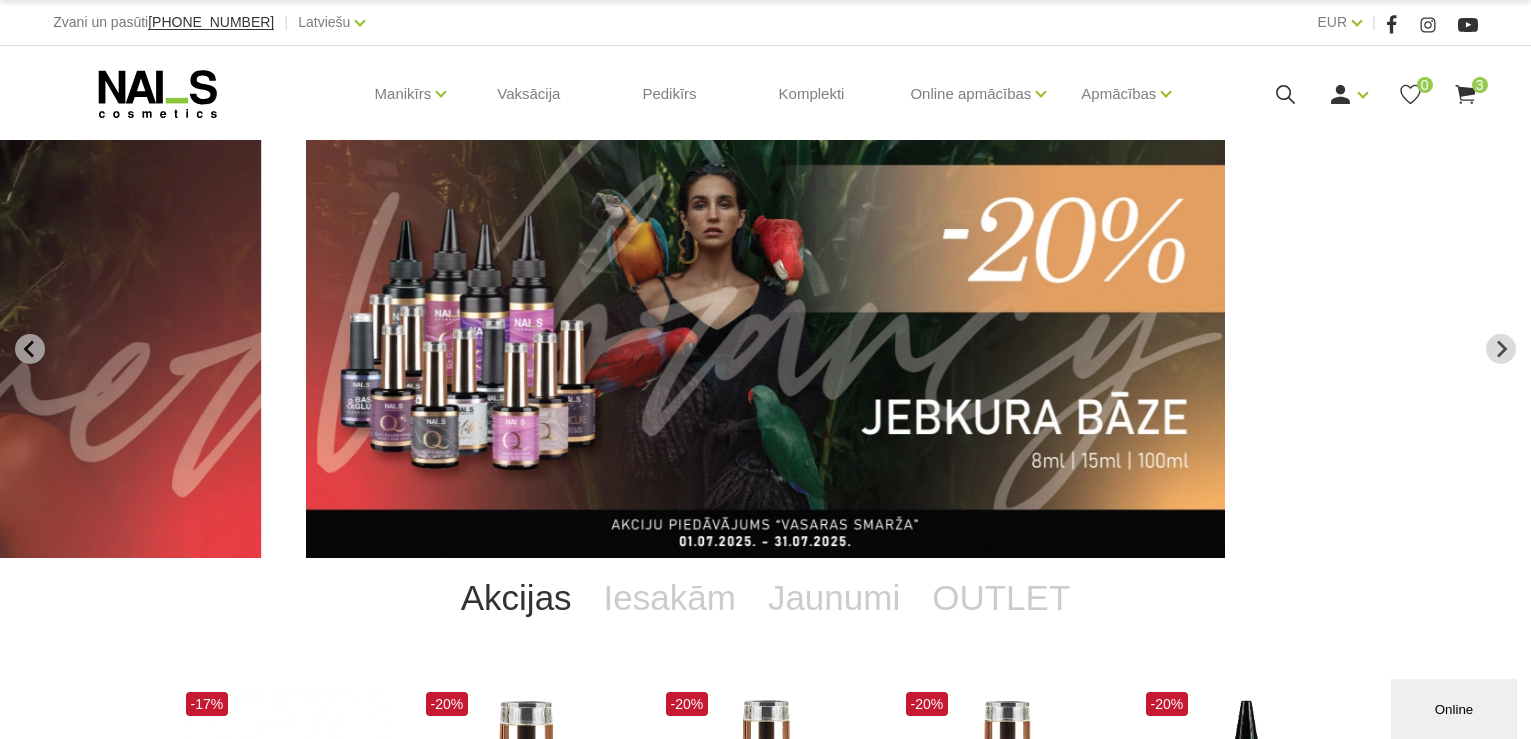 click at bounding box center [-198, 349] 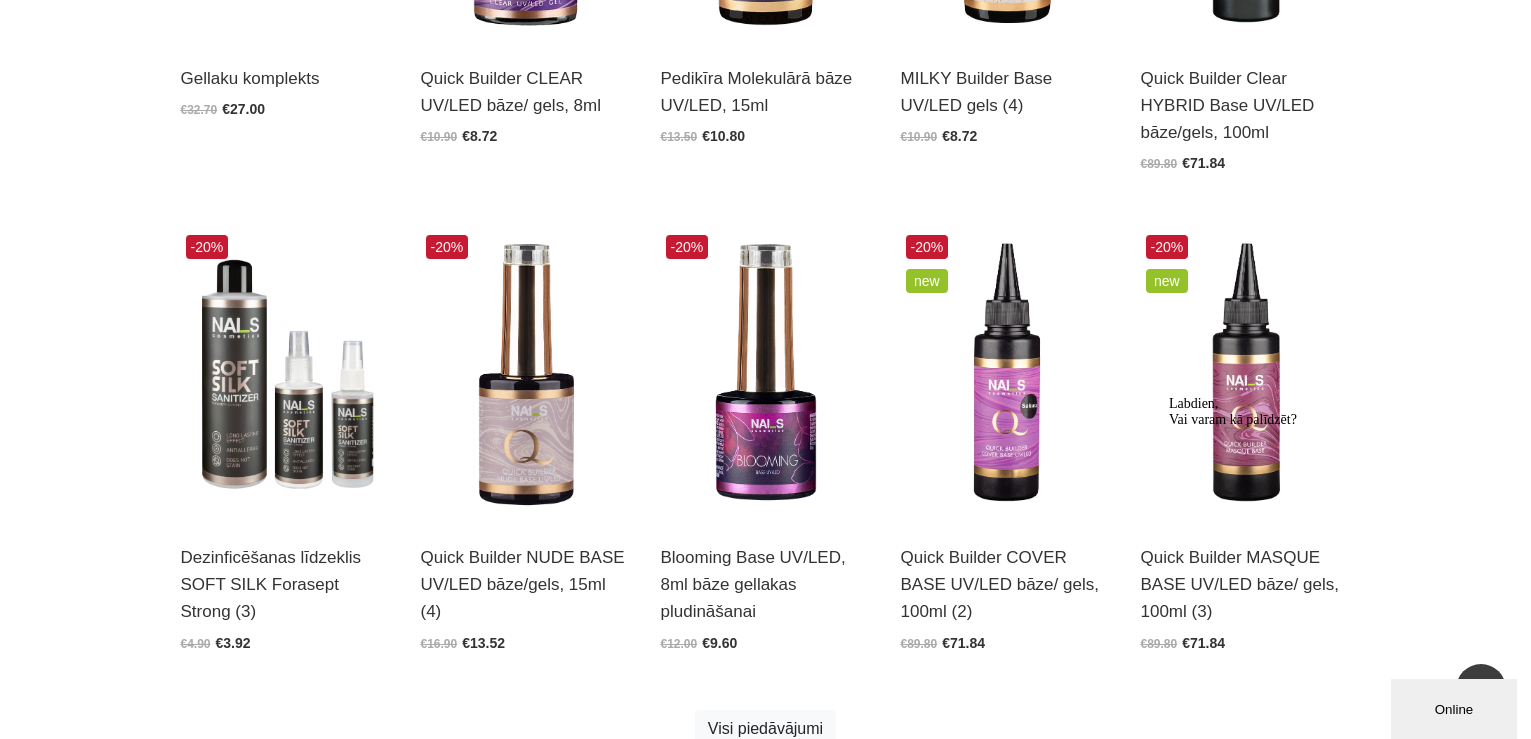 scroll, scrollTop: 0, scrollLeft: 0, axis: both 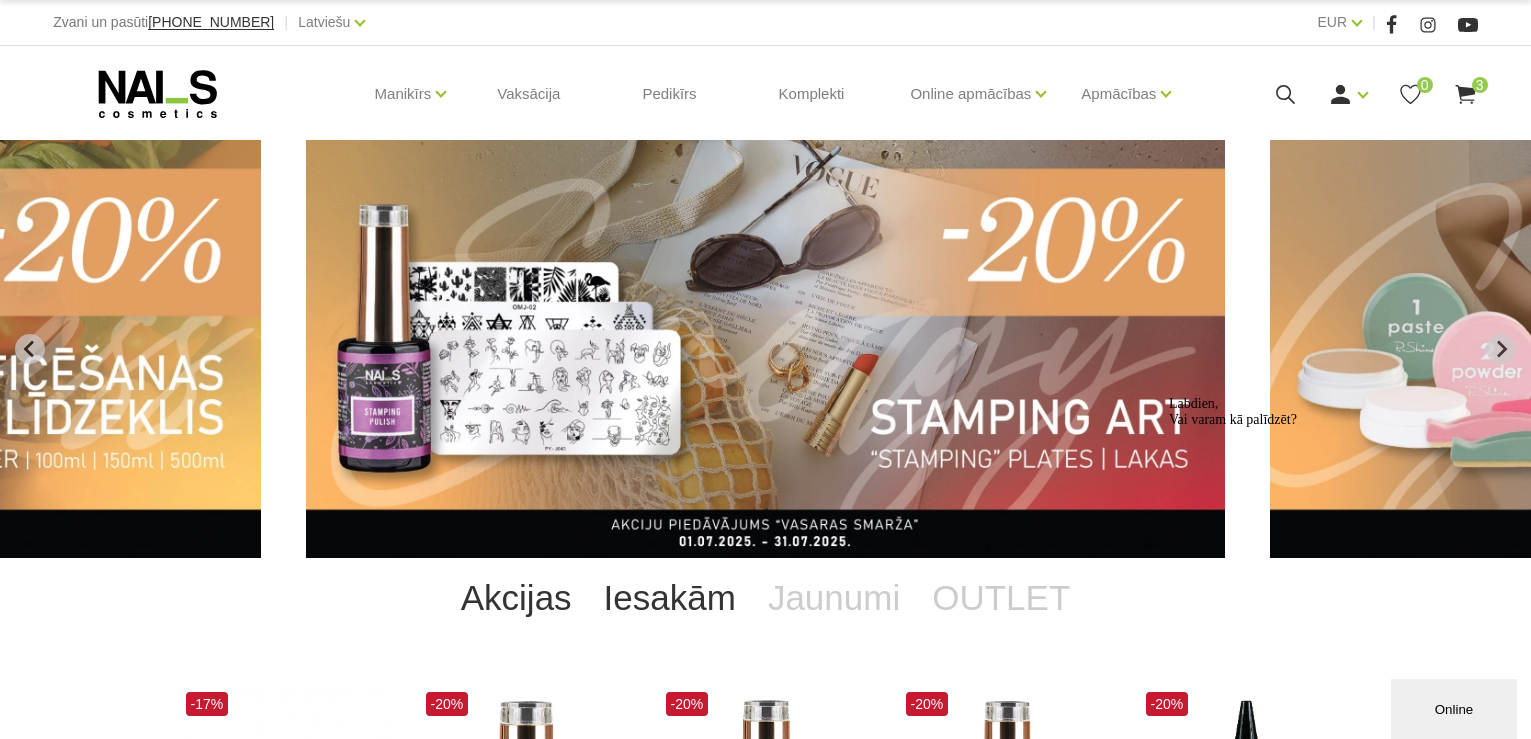 click on "Iesakām" at bounding box center [670, 598] 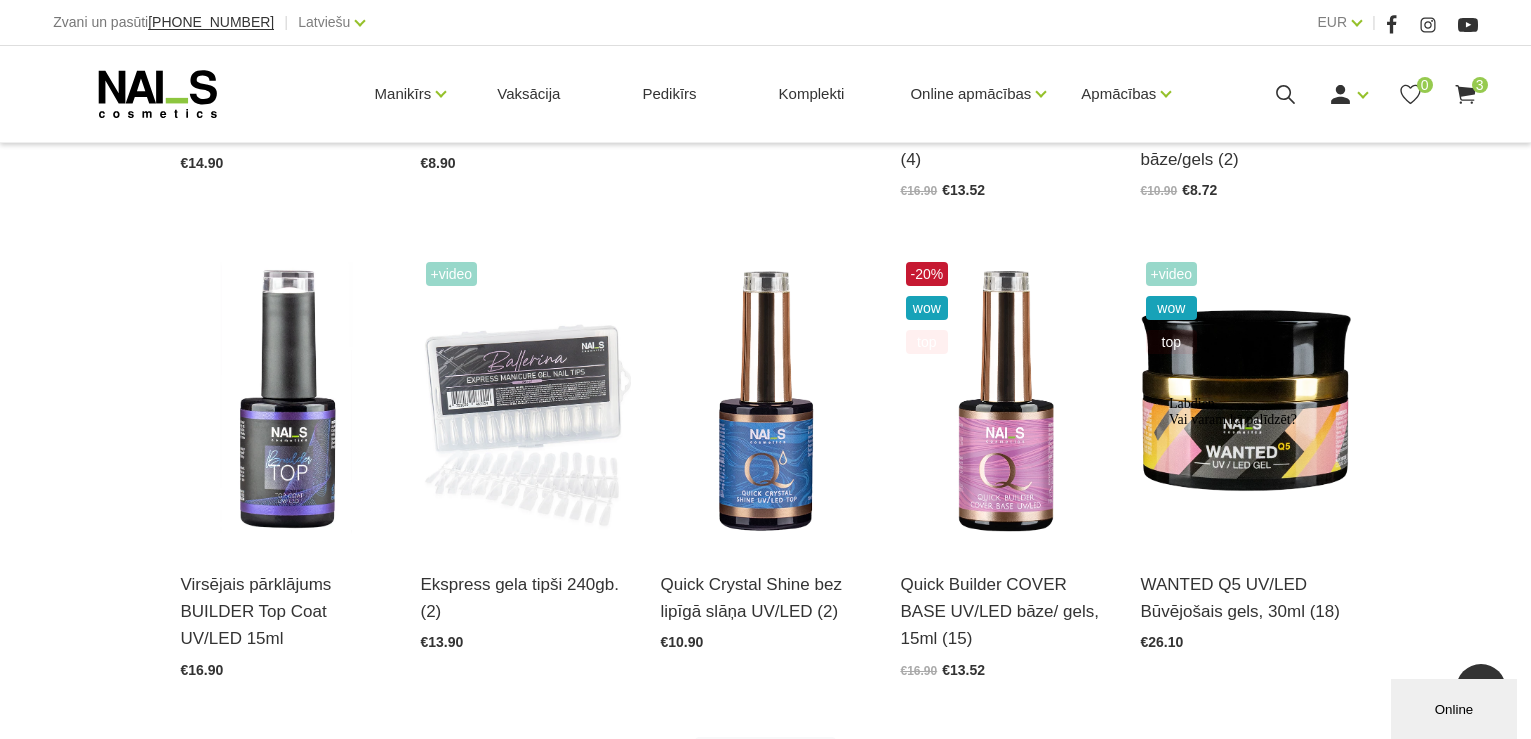 scroll, scrollTop: 263, scrollLeft: 0, axis: vertical 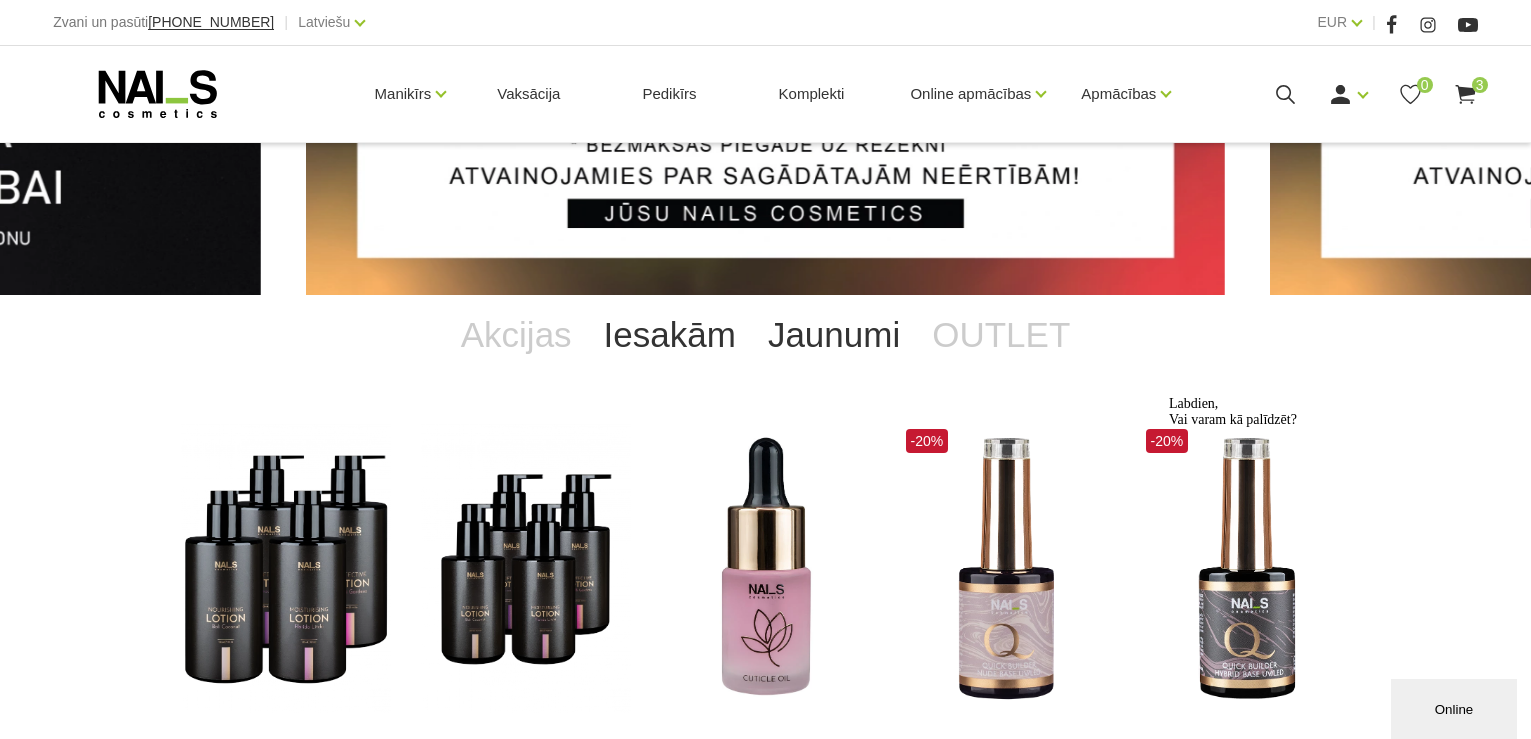 click on "Jaunumi" at bounding box center [834, 335] 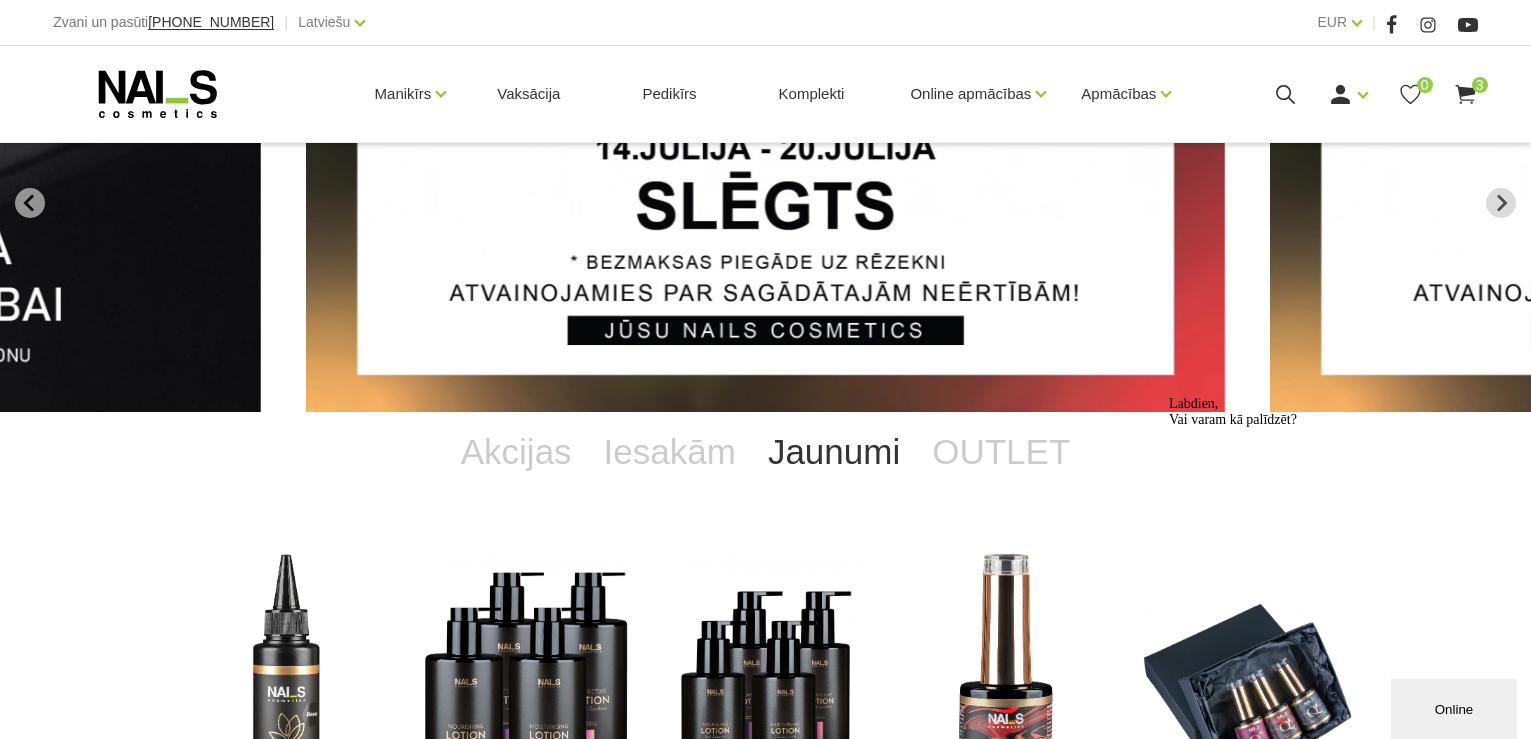 scroll, scrollTop: 0, scrollLeft: 0, axis: both 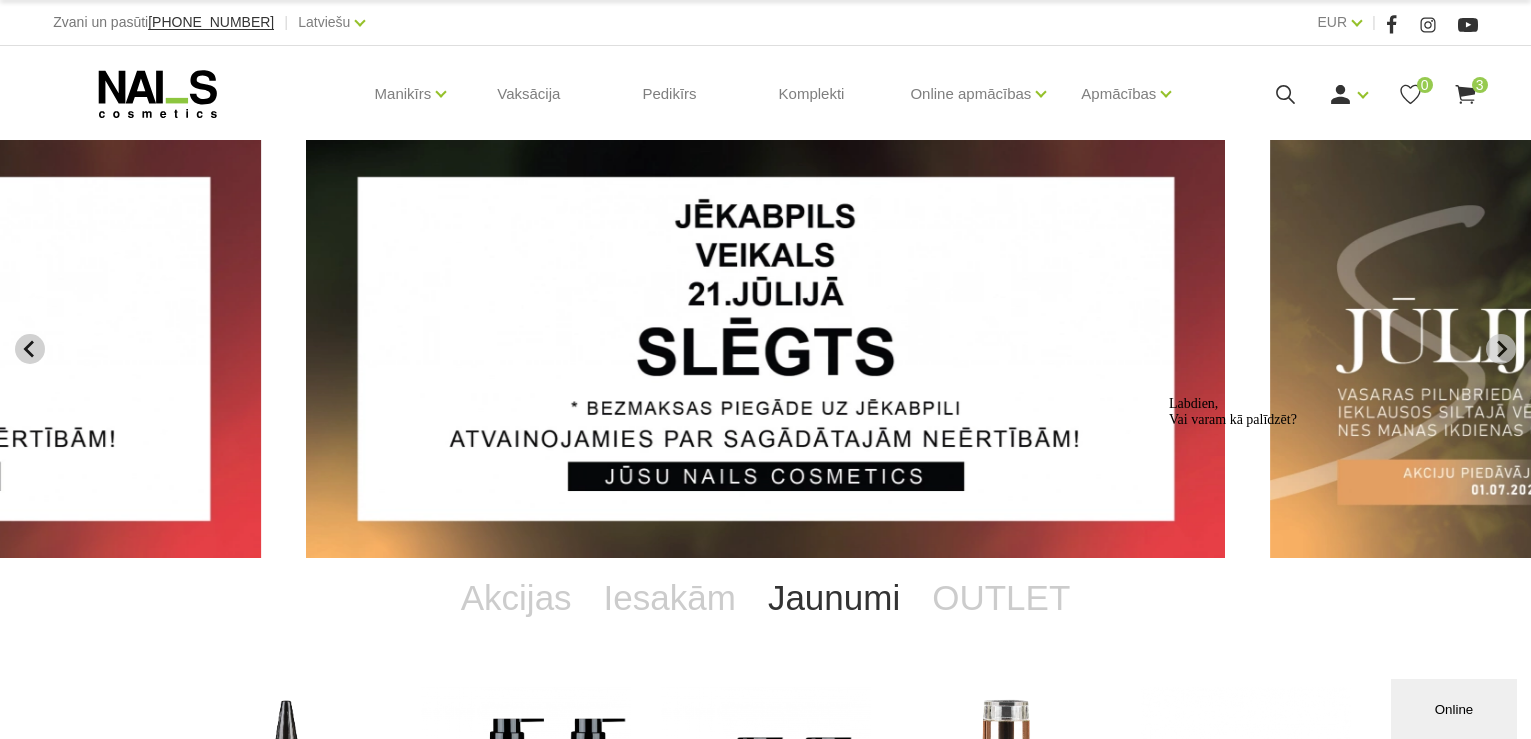 click 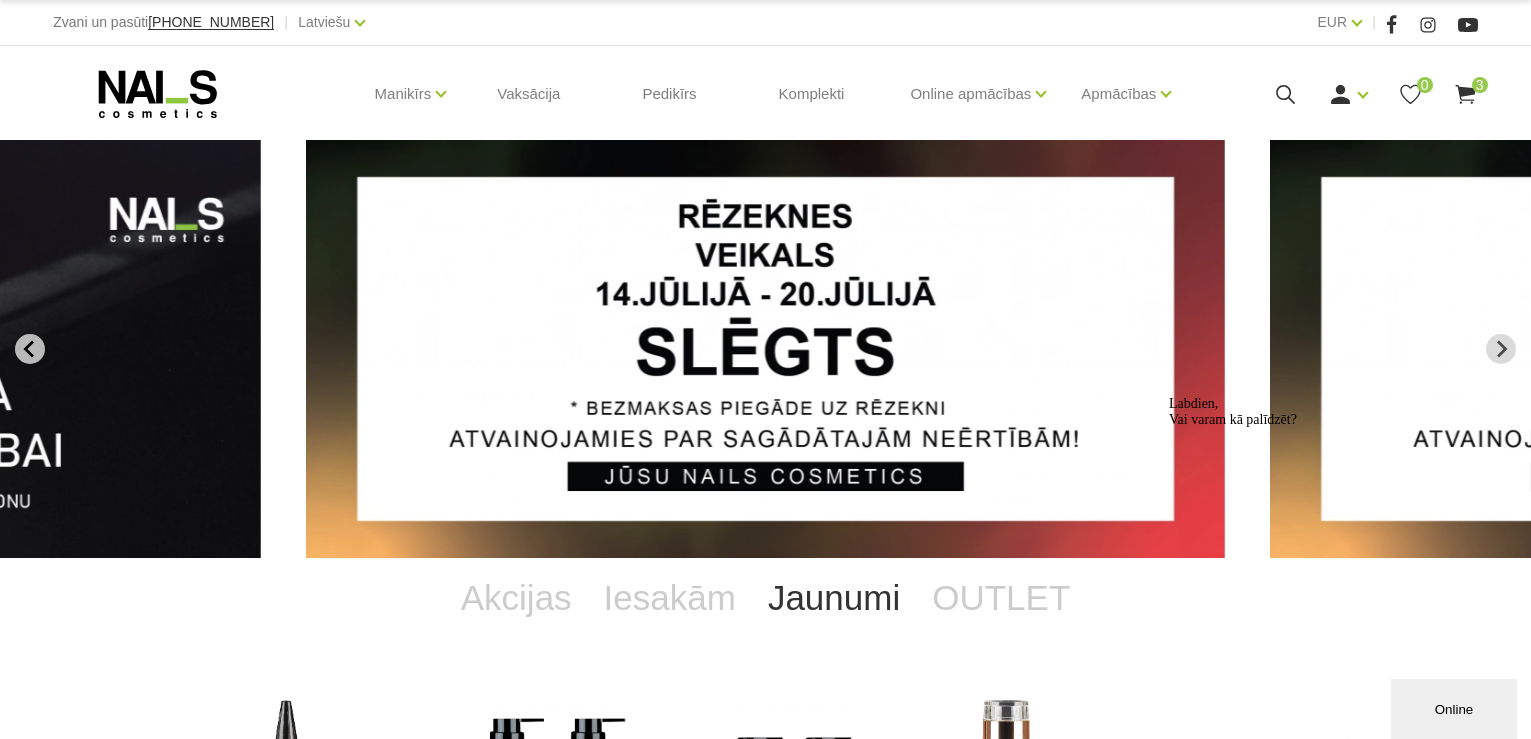 type 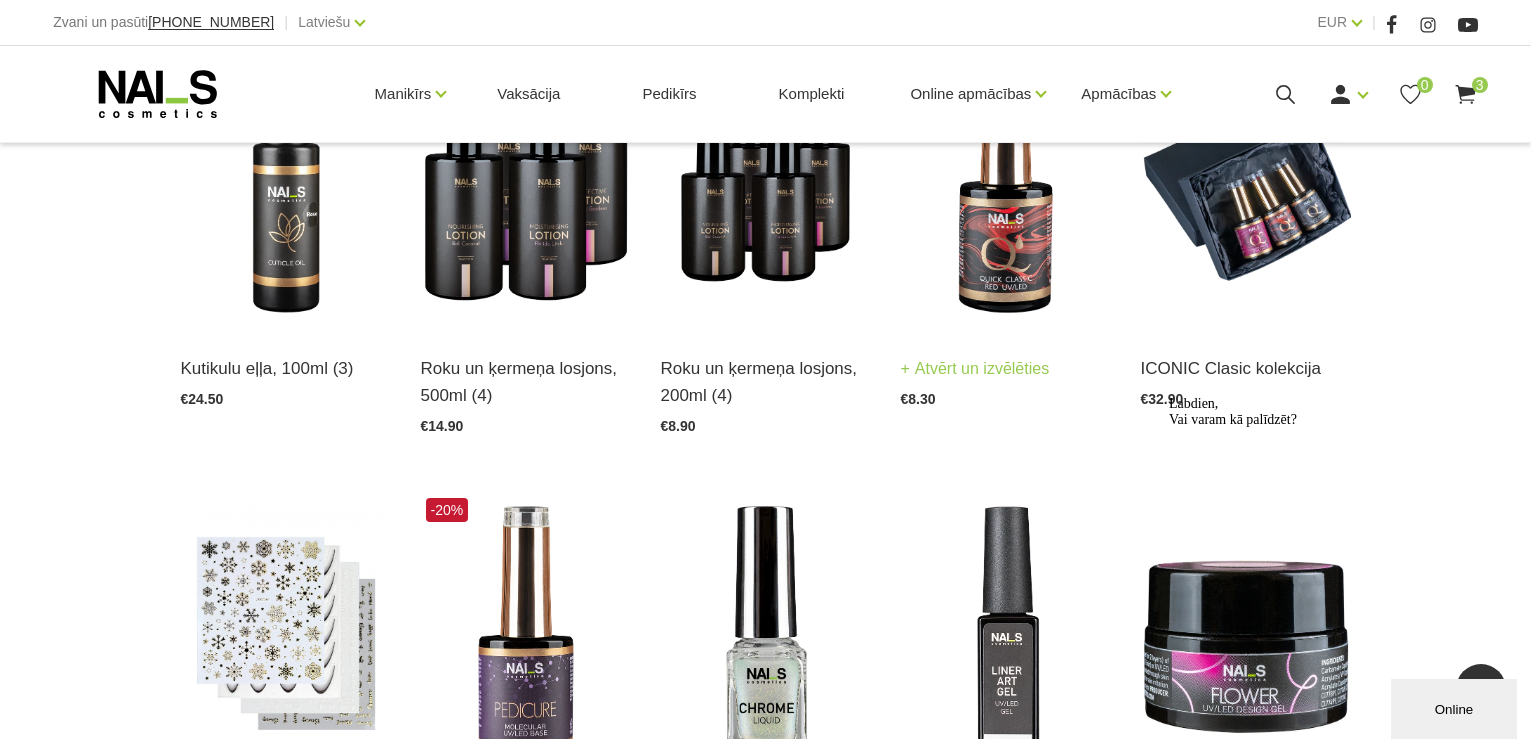 click at bounding box center [1006, 185] 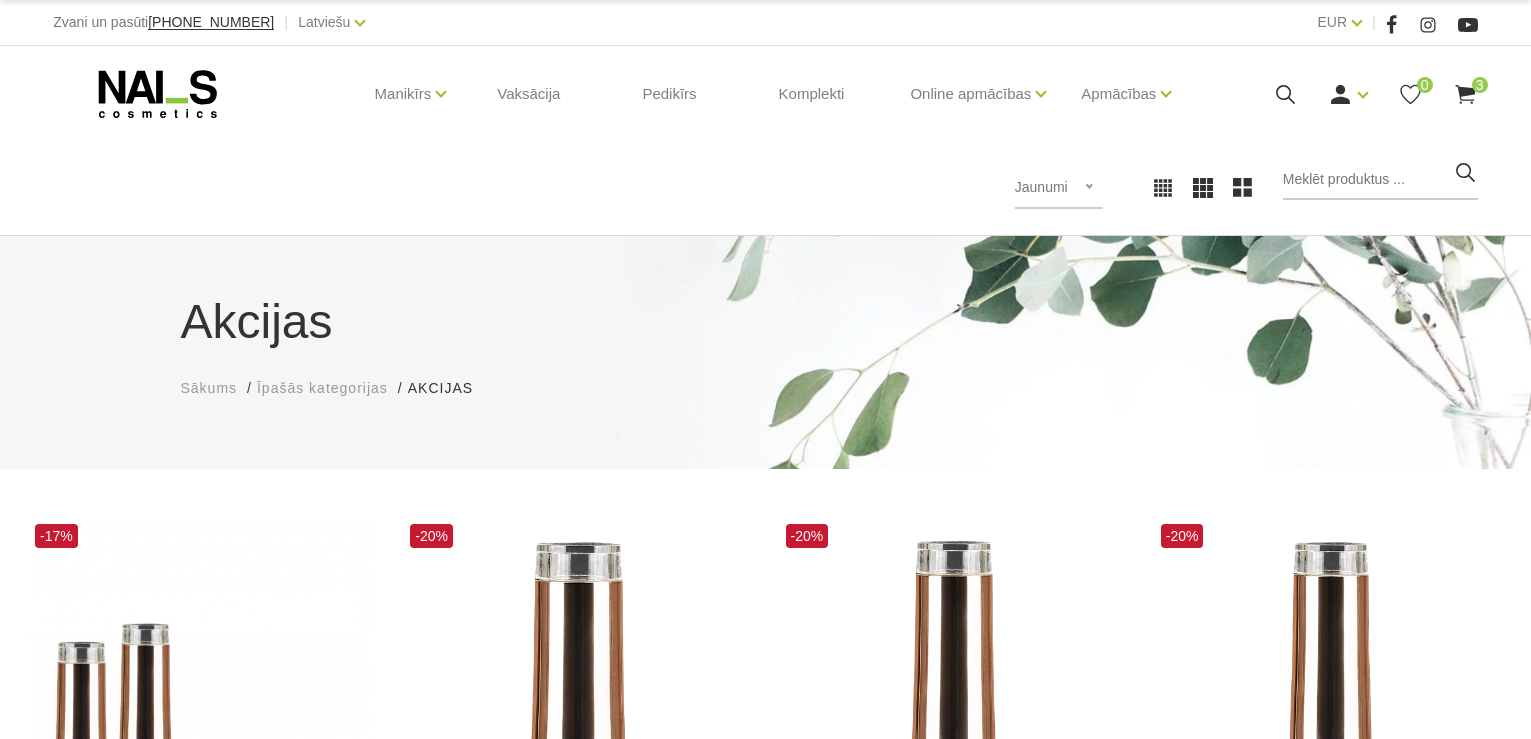 scroll, scrollTop: 0, scrollLeft: 0, axis: both 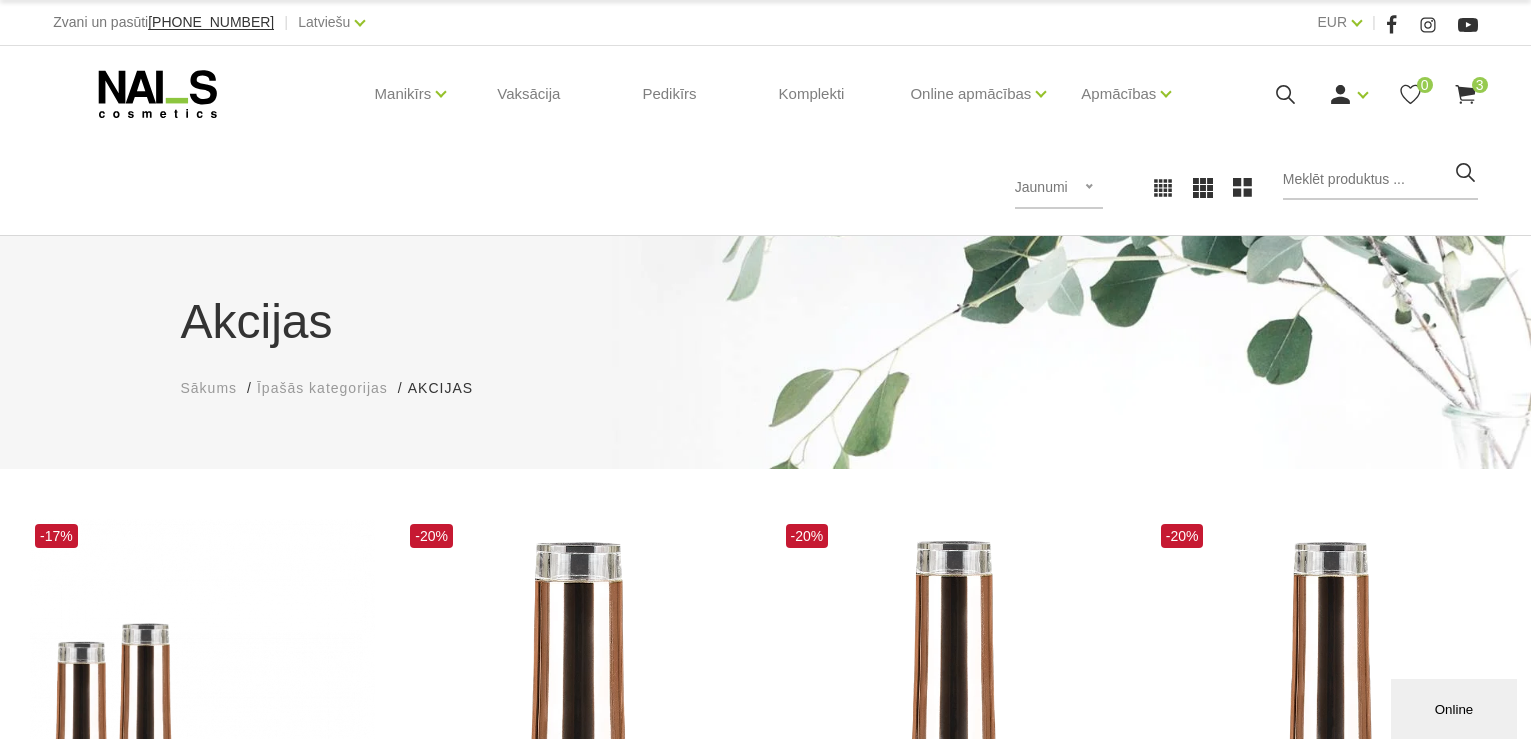 click on "Populārākie vispirms Jaunumi Lētākais vispirms Dārgākais vispirms Jaunumi Populārākie vispirms Jaunumi Lētākais vispirms Dārgākais vispirms" at bounding box center (765, 187) 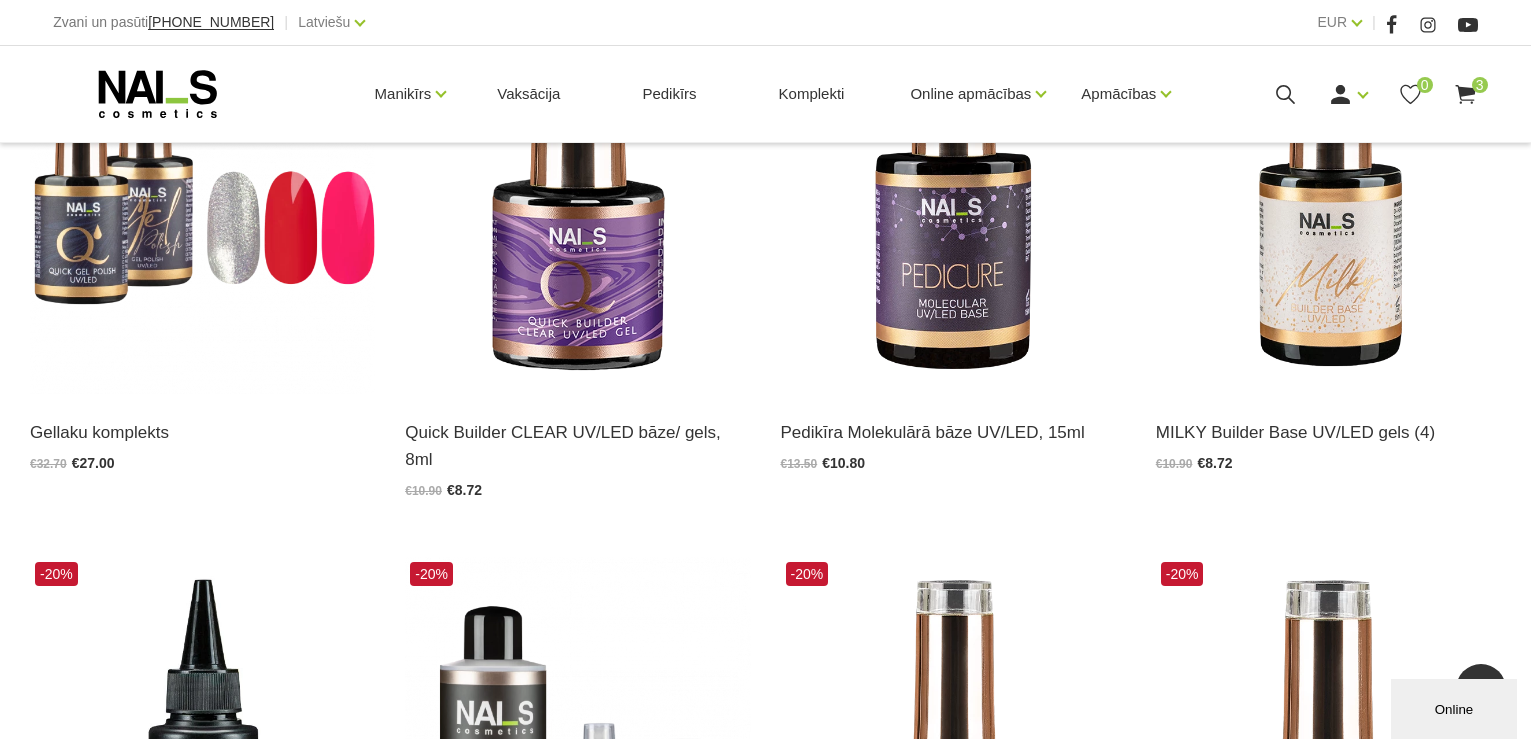 scroll, scrollTop: 720, scrollLeft: 0, axis: vertical 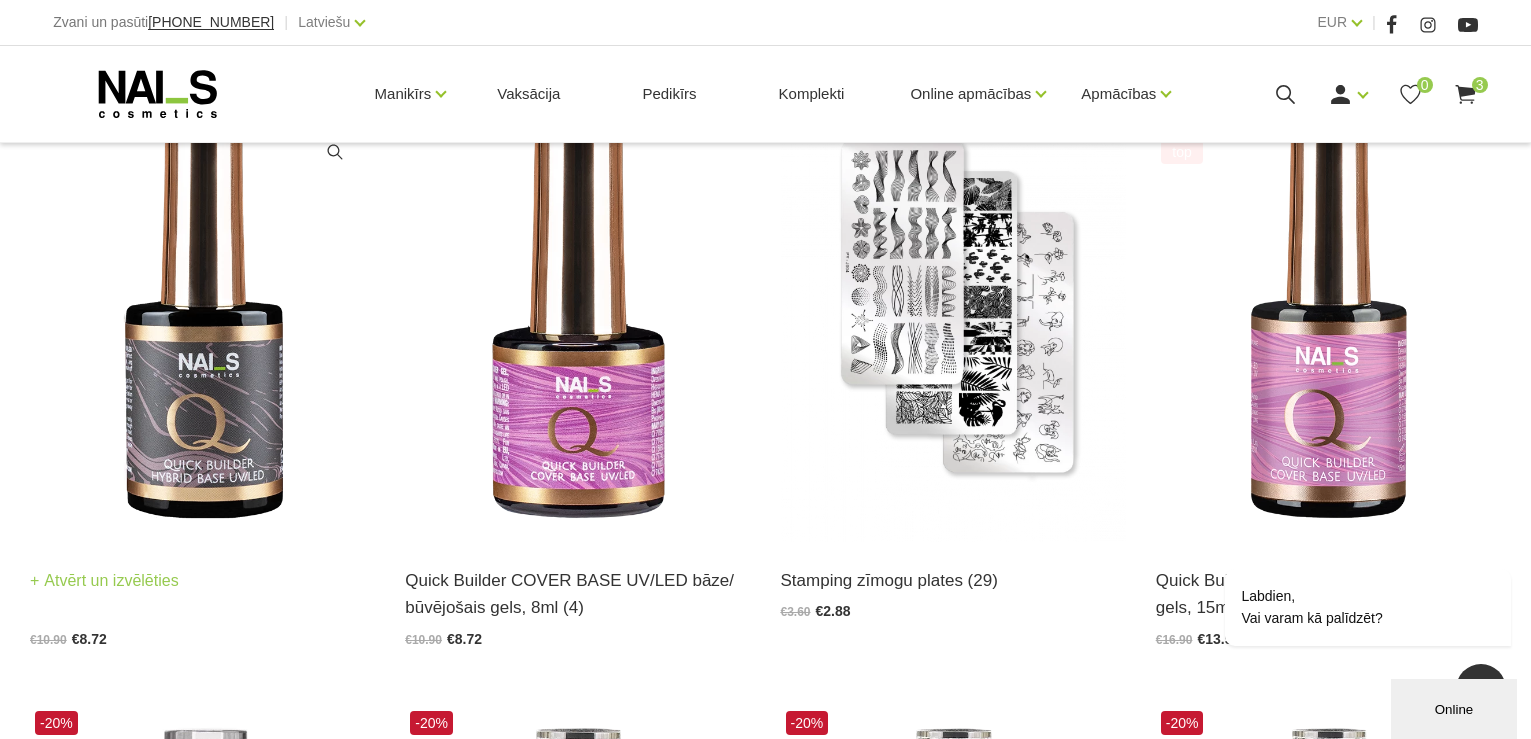 click on "Atvērt un izvēlēties" at bounding box center [104, 581] 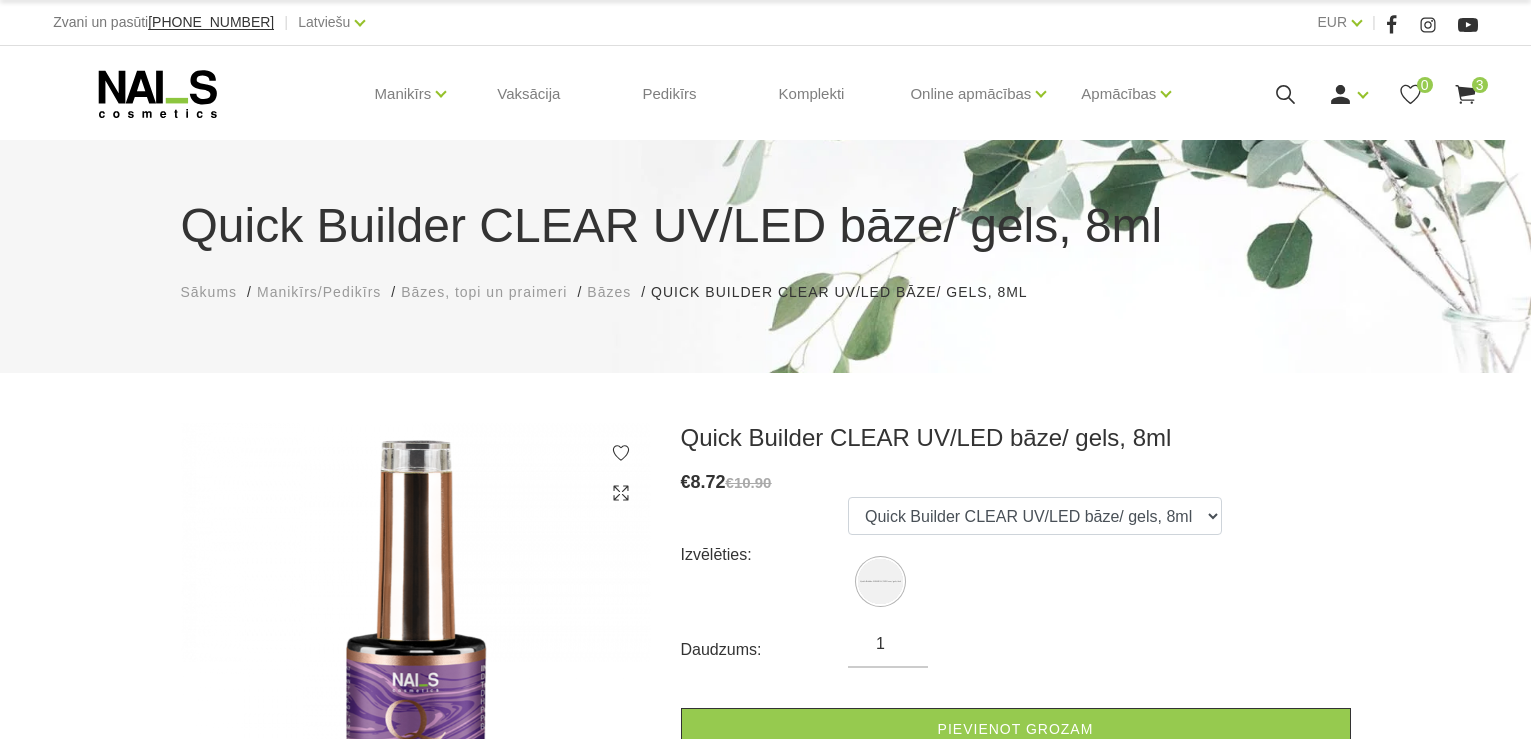 scroll, scrollTop: 0, scrollLeft: 0, axis: both 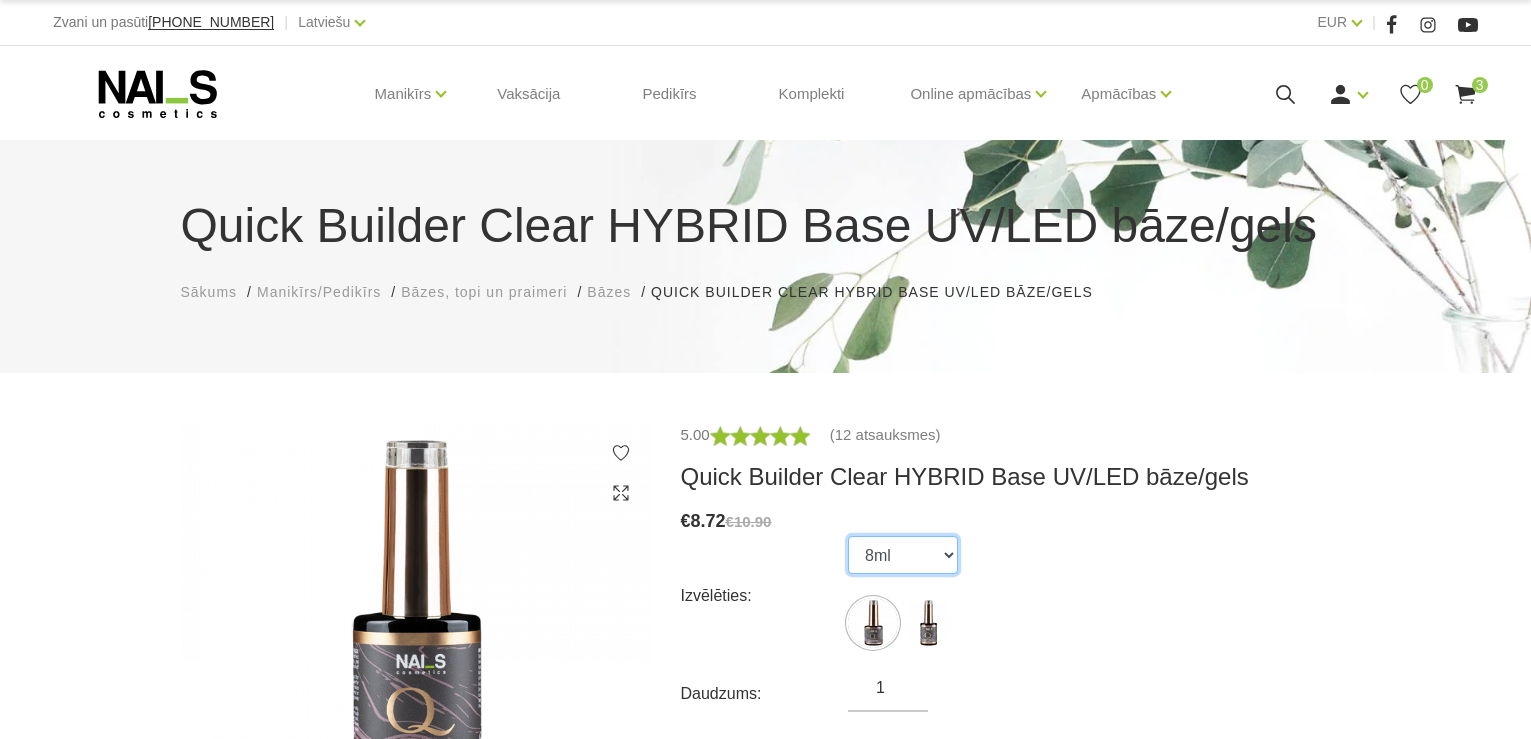 click on "8ml 15ml" at bounding box center (903, 555) 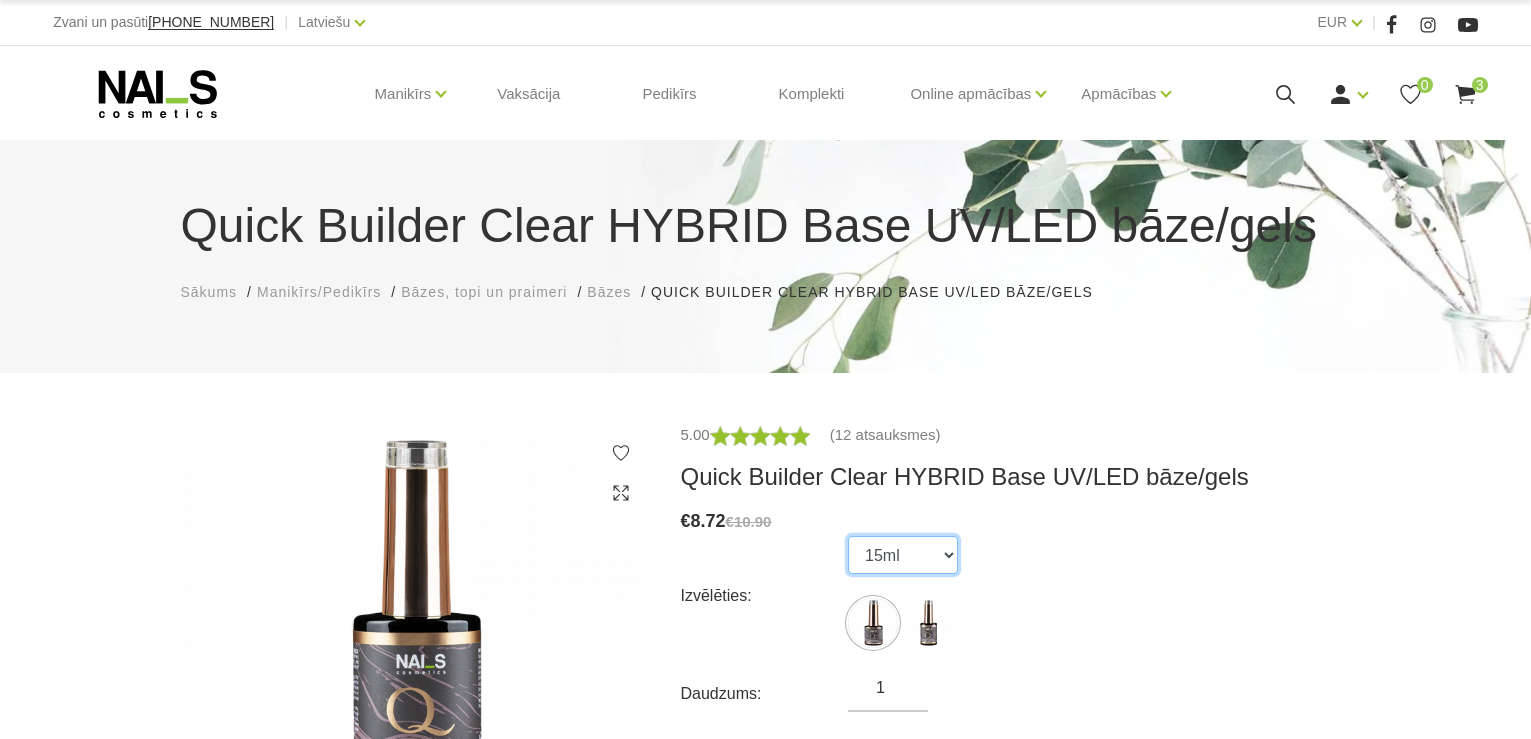 click on "8ml 15ml" at bounding box center (903, 555) 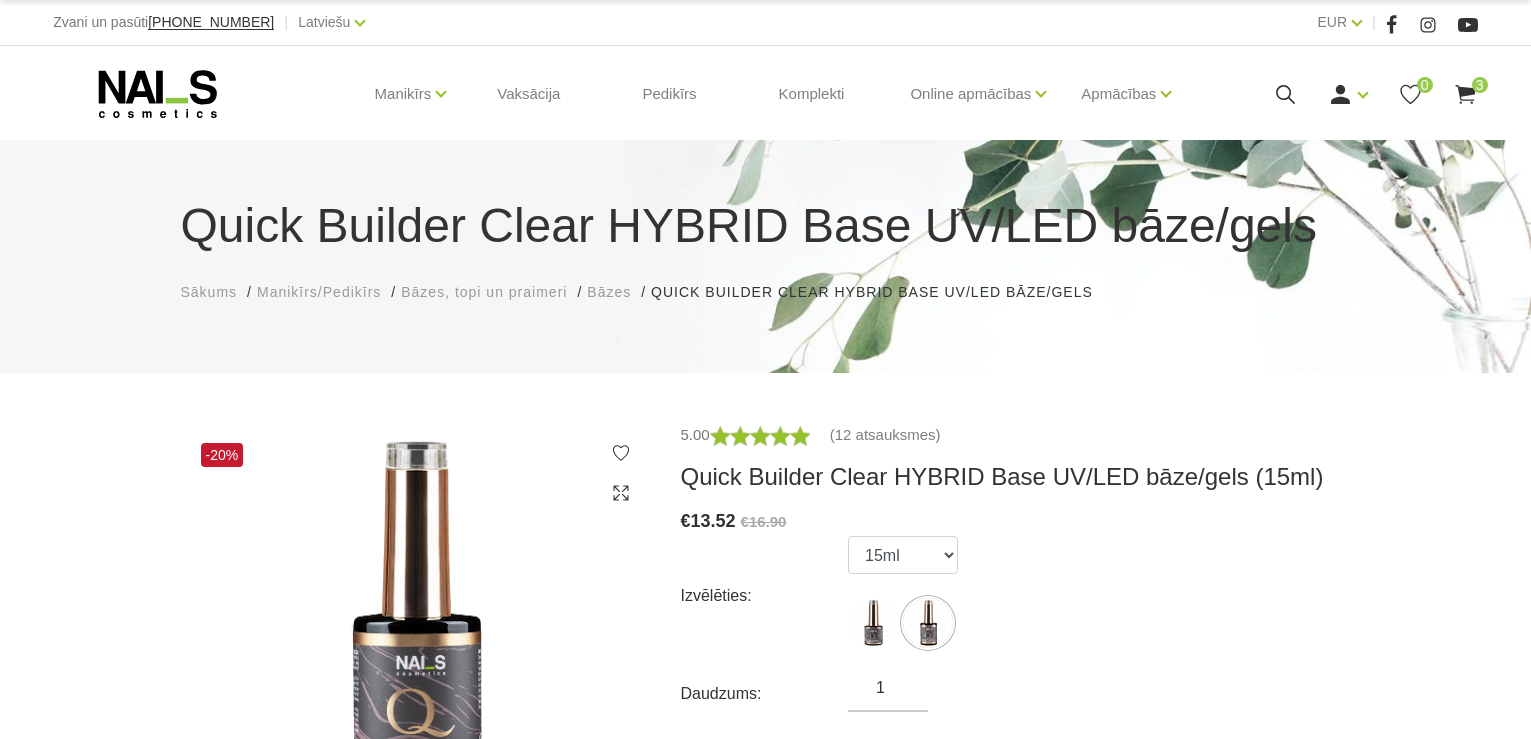 click on "Izvēlēties:  8ml 15ml" at bounding box center [1016, 596] 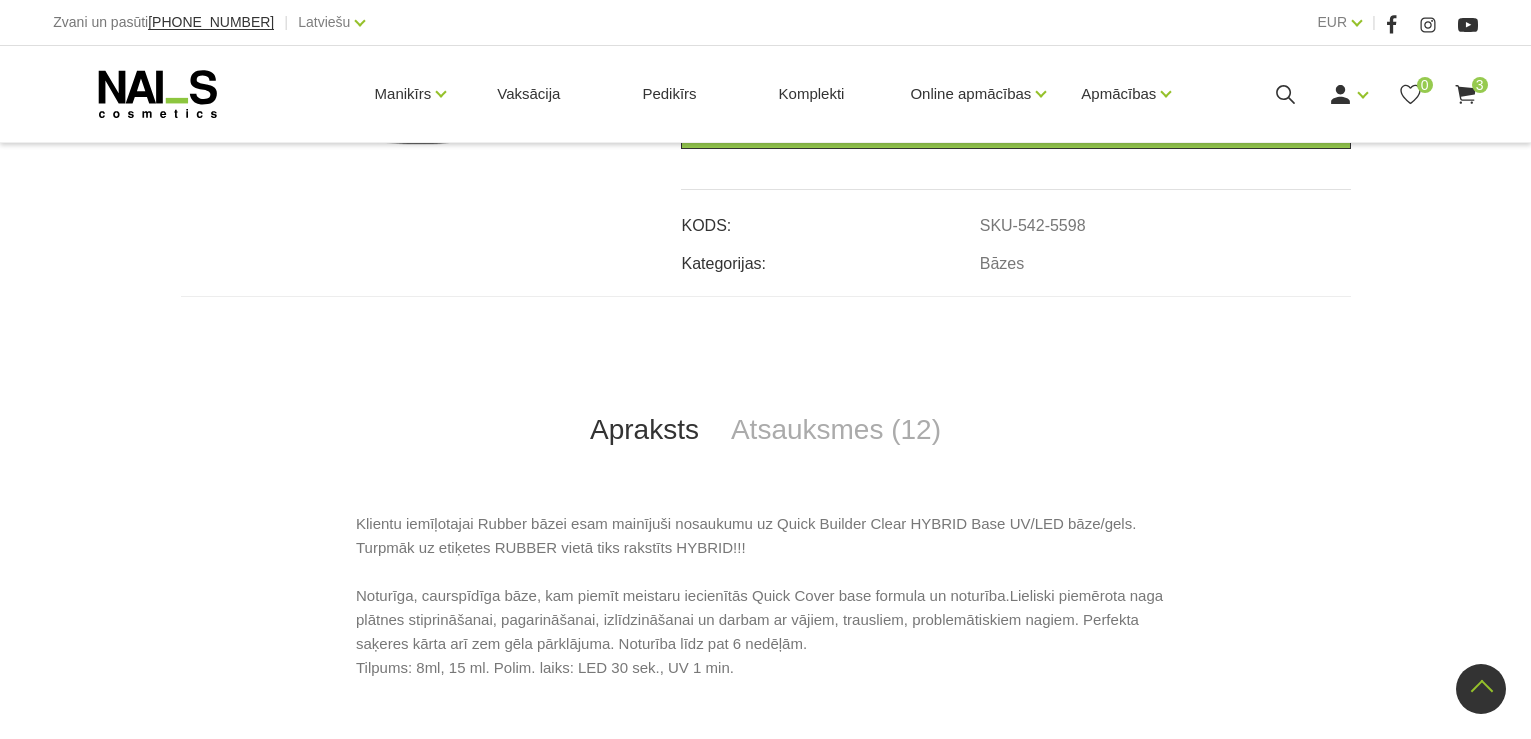 scroll, scrollTop: 0, scrollLeft: 0, axis: both 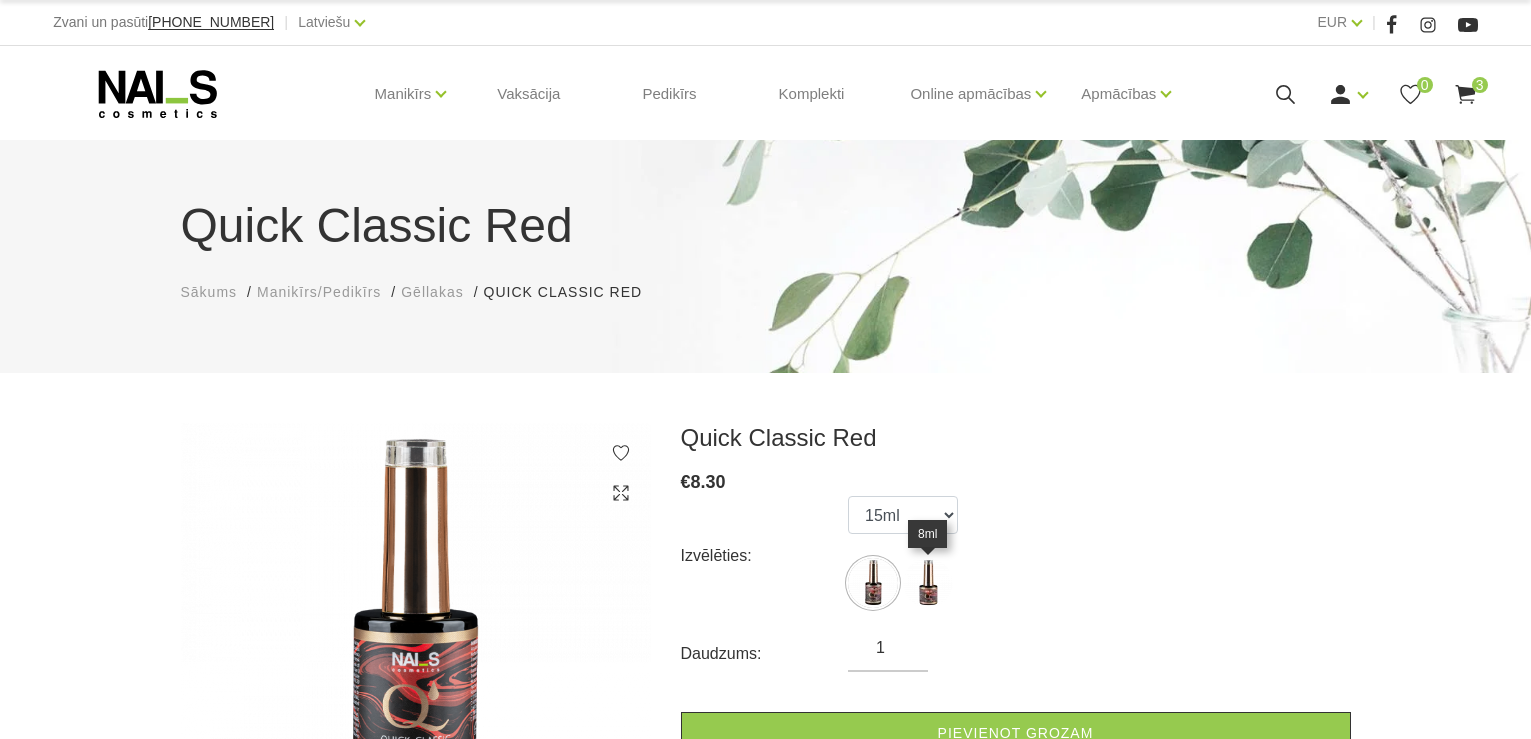 click at bounding box center [928, 583] 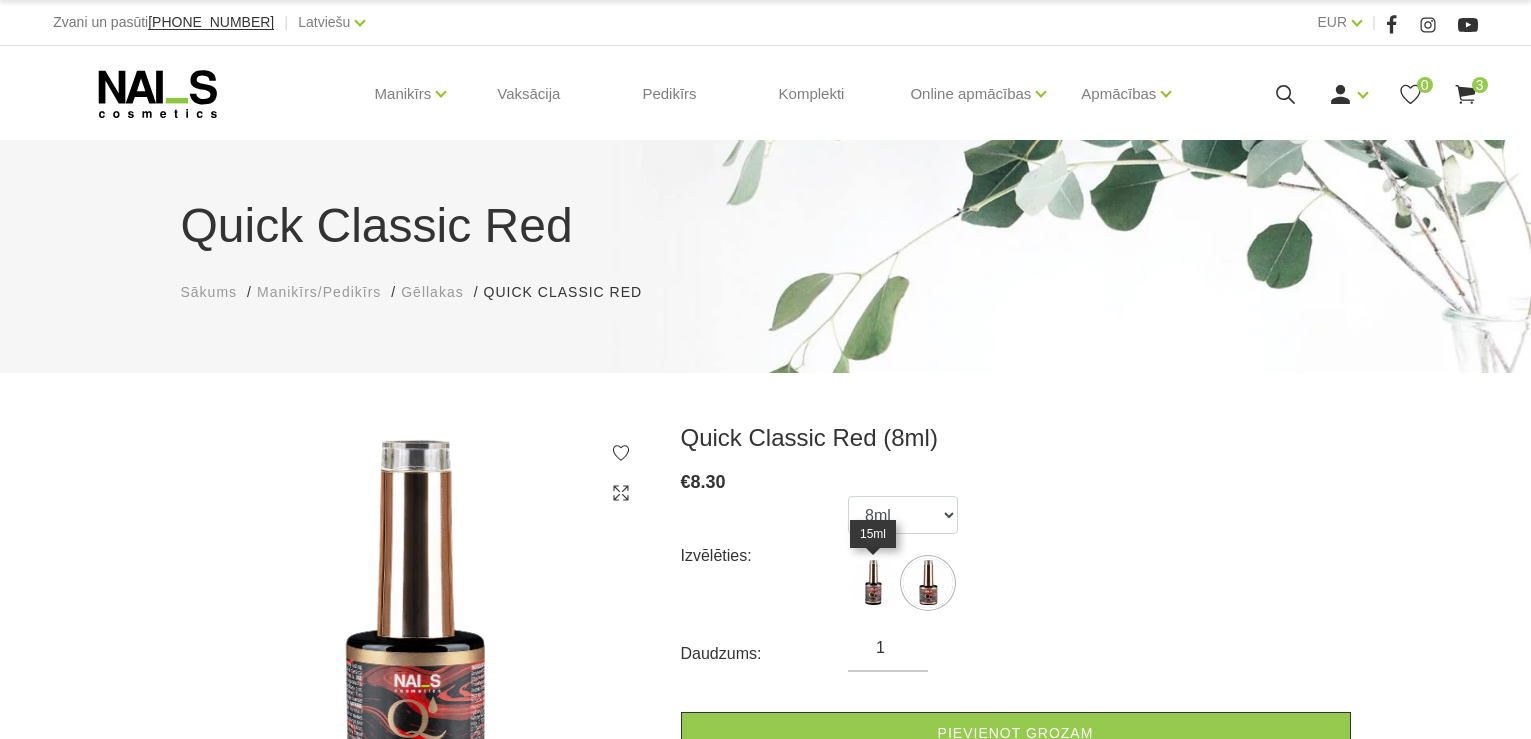 click at bounding box center [873, 583] 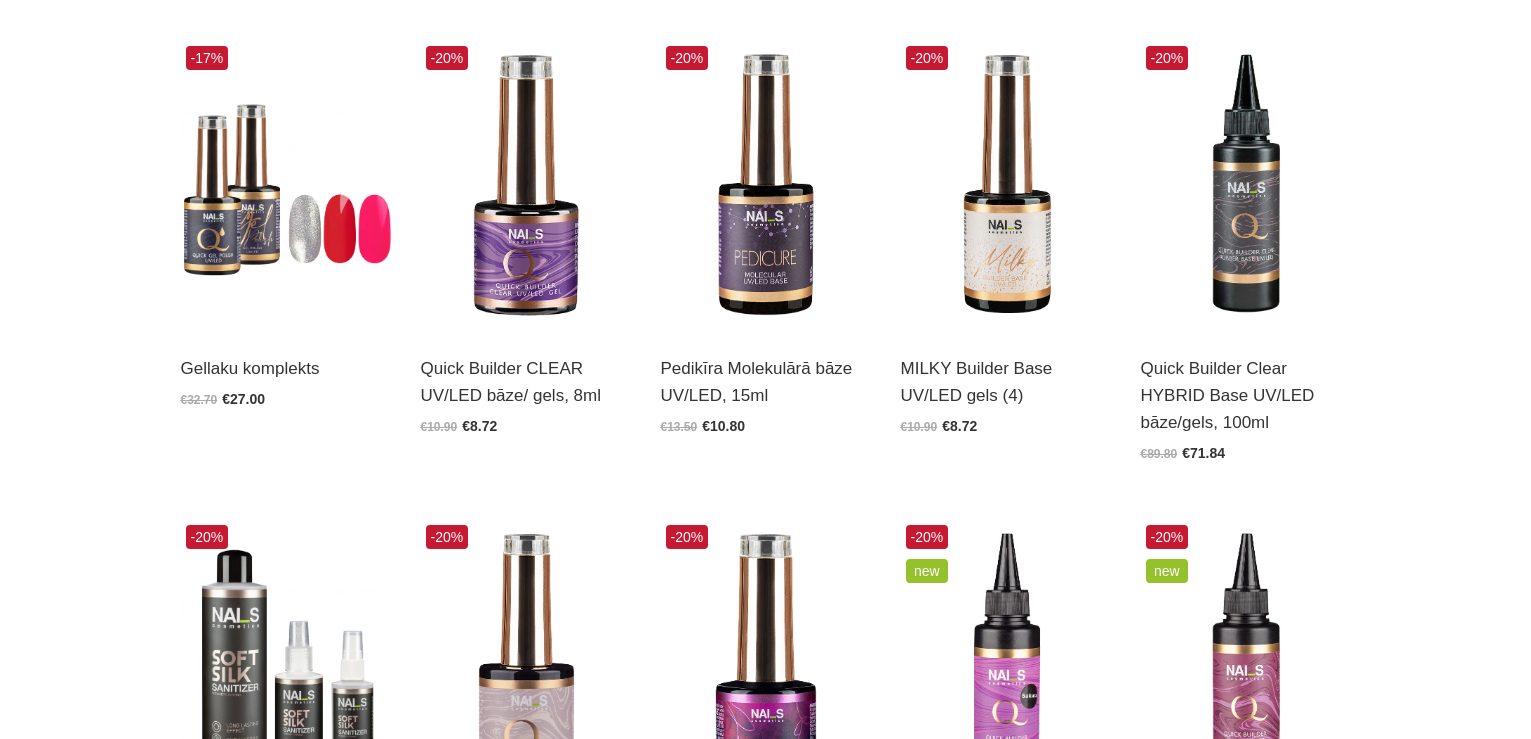 scroll, scrollTop: 646, scrollLeft: 0, axis: vertical 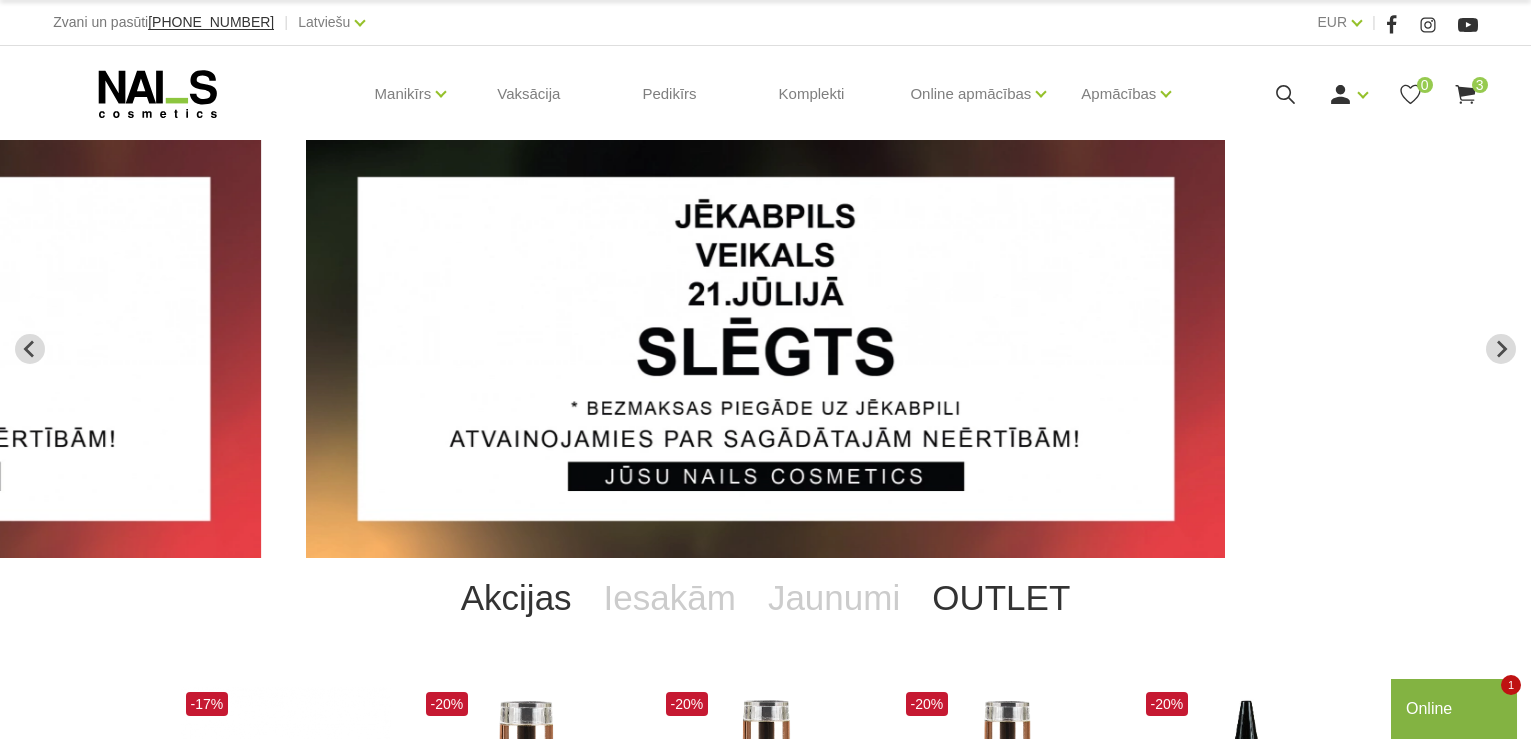 click on "OUTLET" at bounding box center [1001, 598] 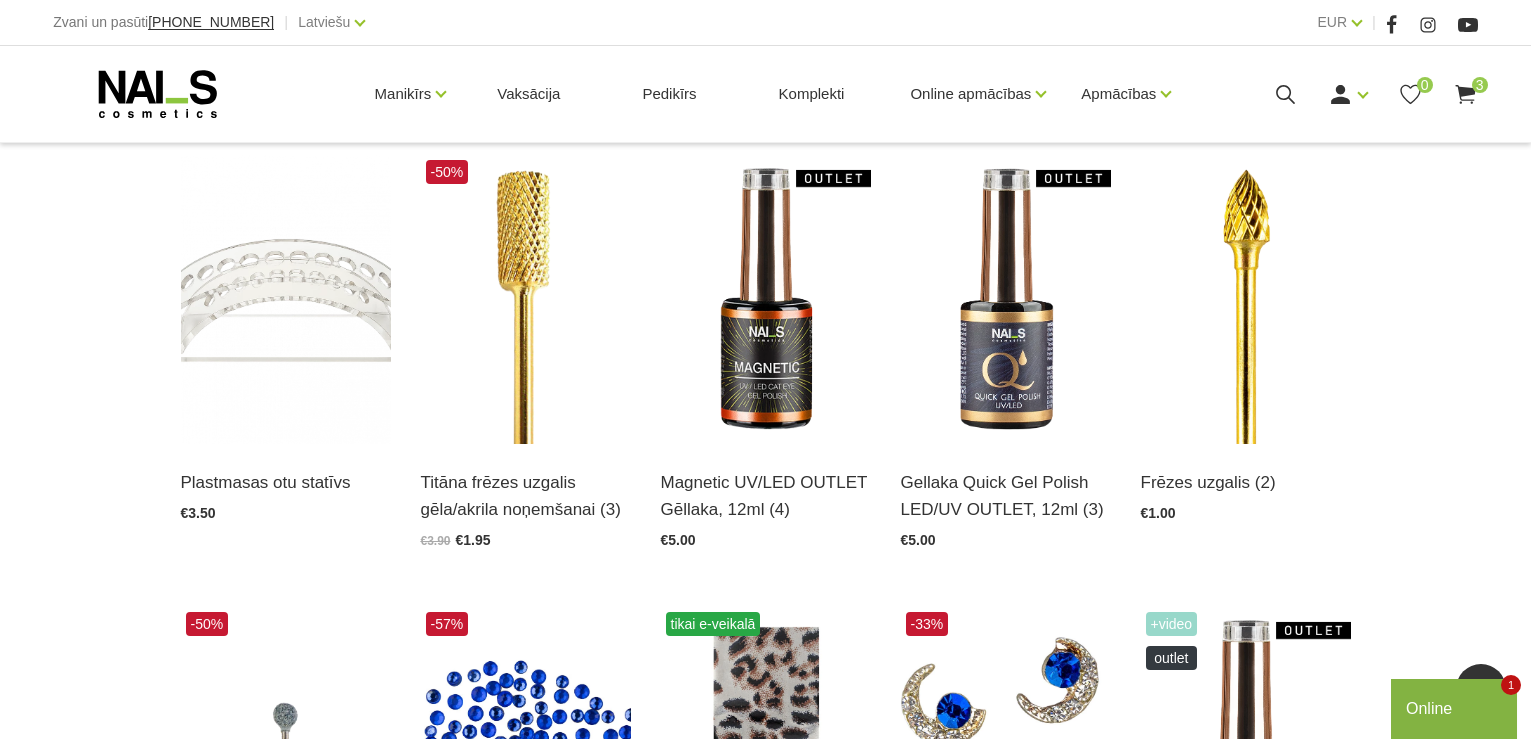 scroll, scrollTop: 526, scrollLeft: 0, axis: vertical 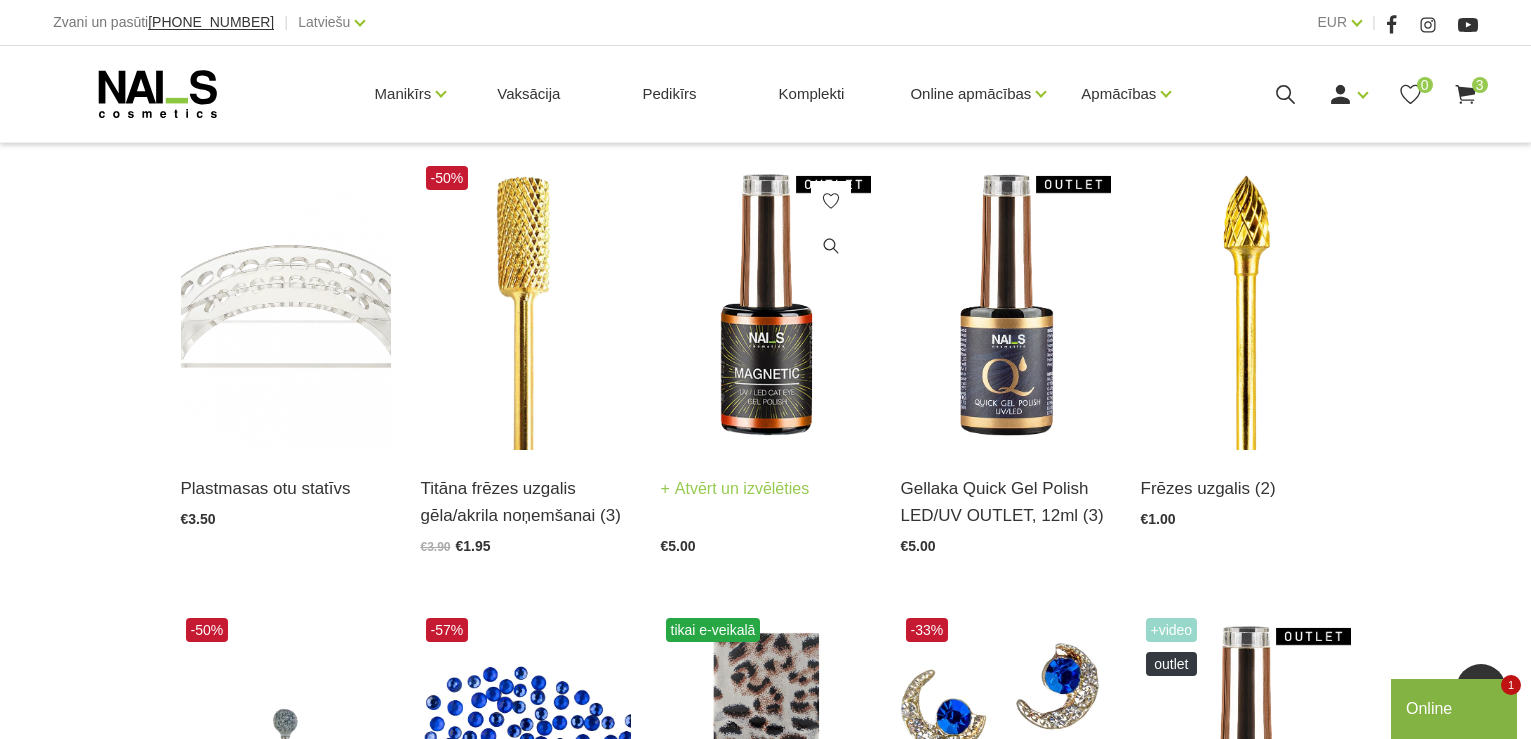 click at bounding box center [766, 305] 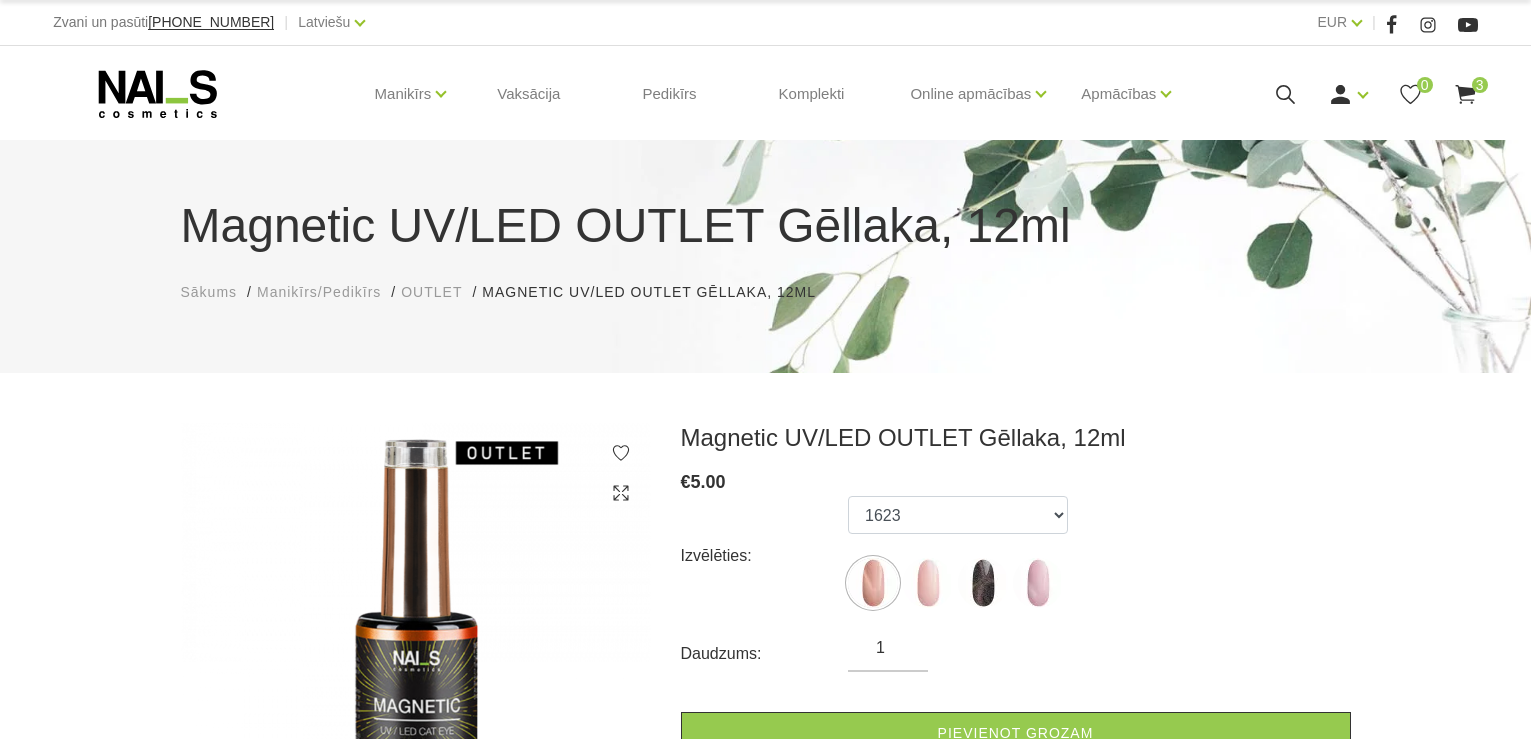 scroll, scrollTop: 0, scrollLeft: 0, axis: both 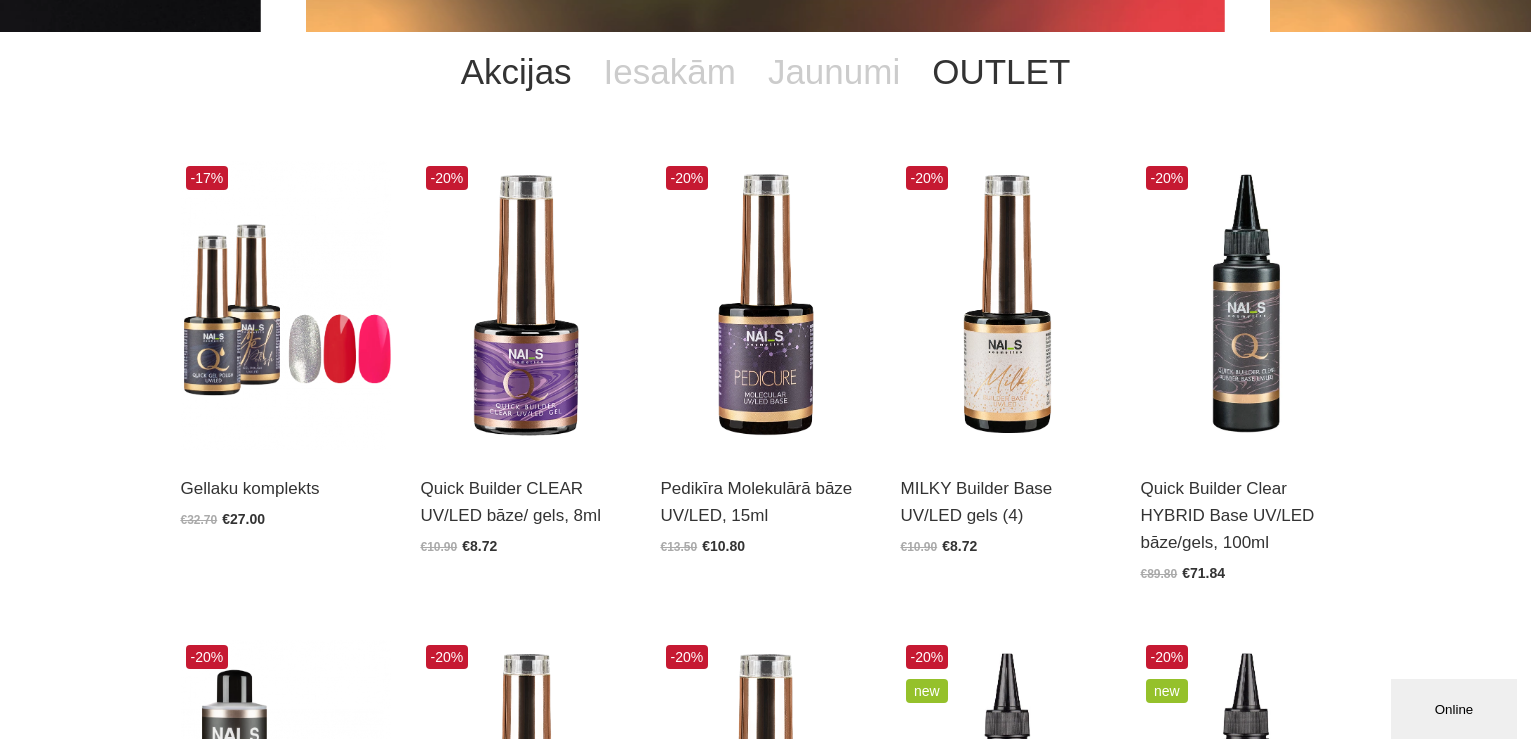 click on "OUTLET" at bounding box center [1001, 72] 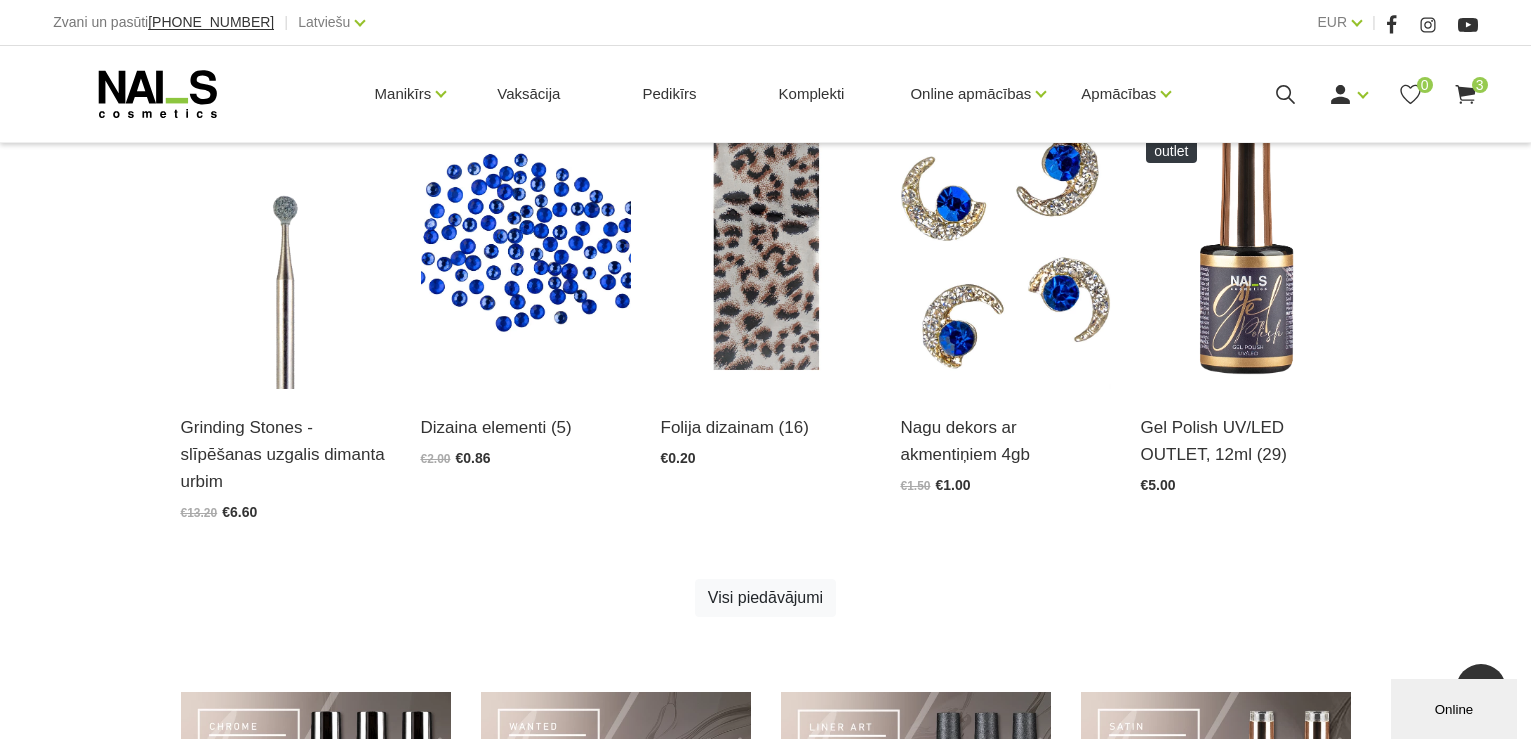 scroll, scrollTop: 1046, scrollLeft: 0, axis: vertical 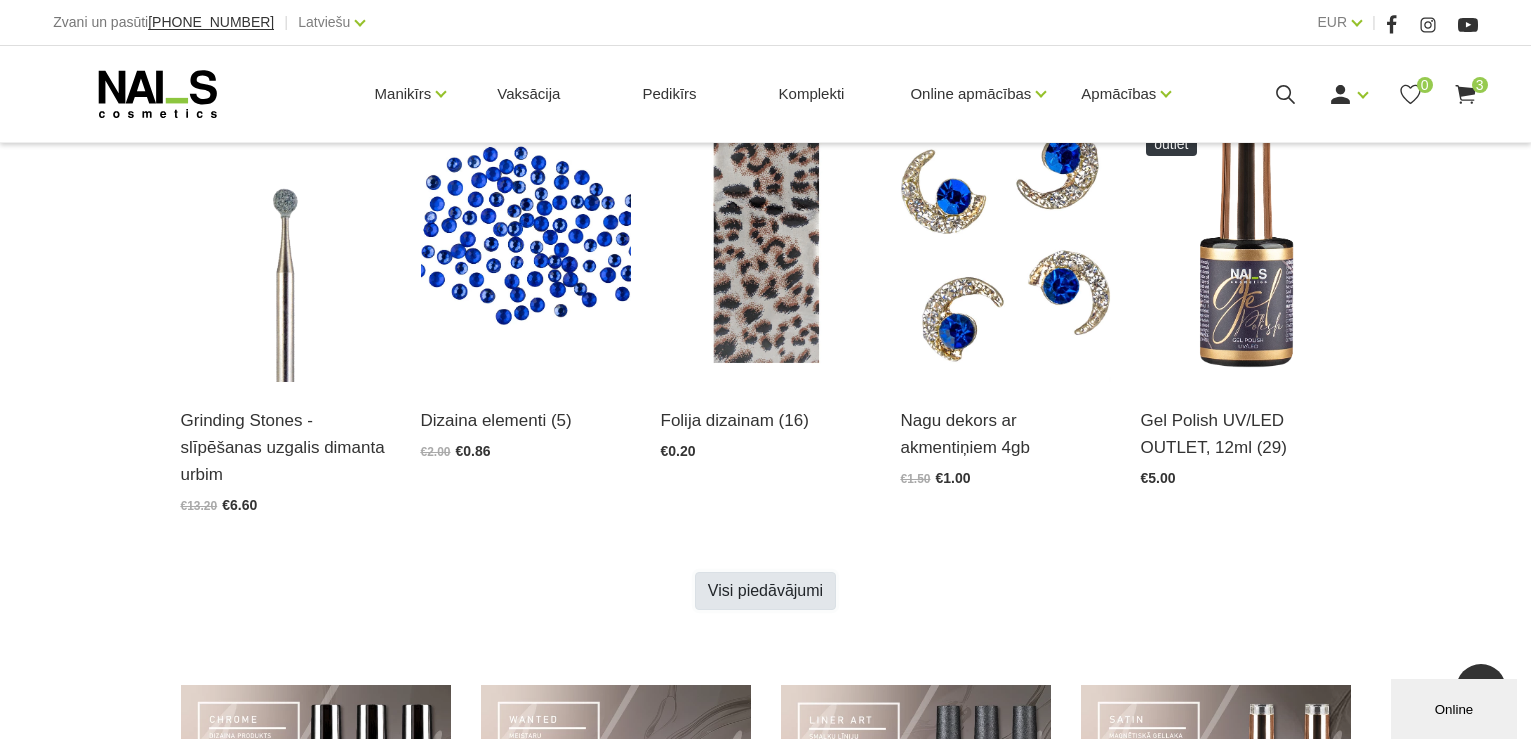 click on "Visi piedāvājumi" at bounding box center [765, 591] 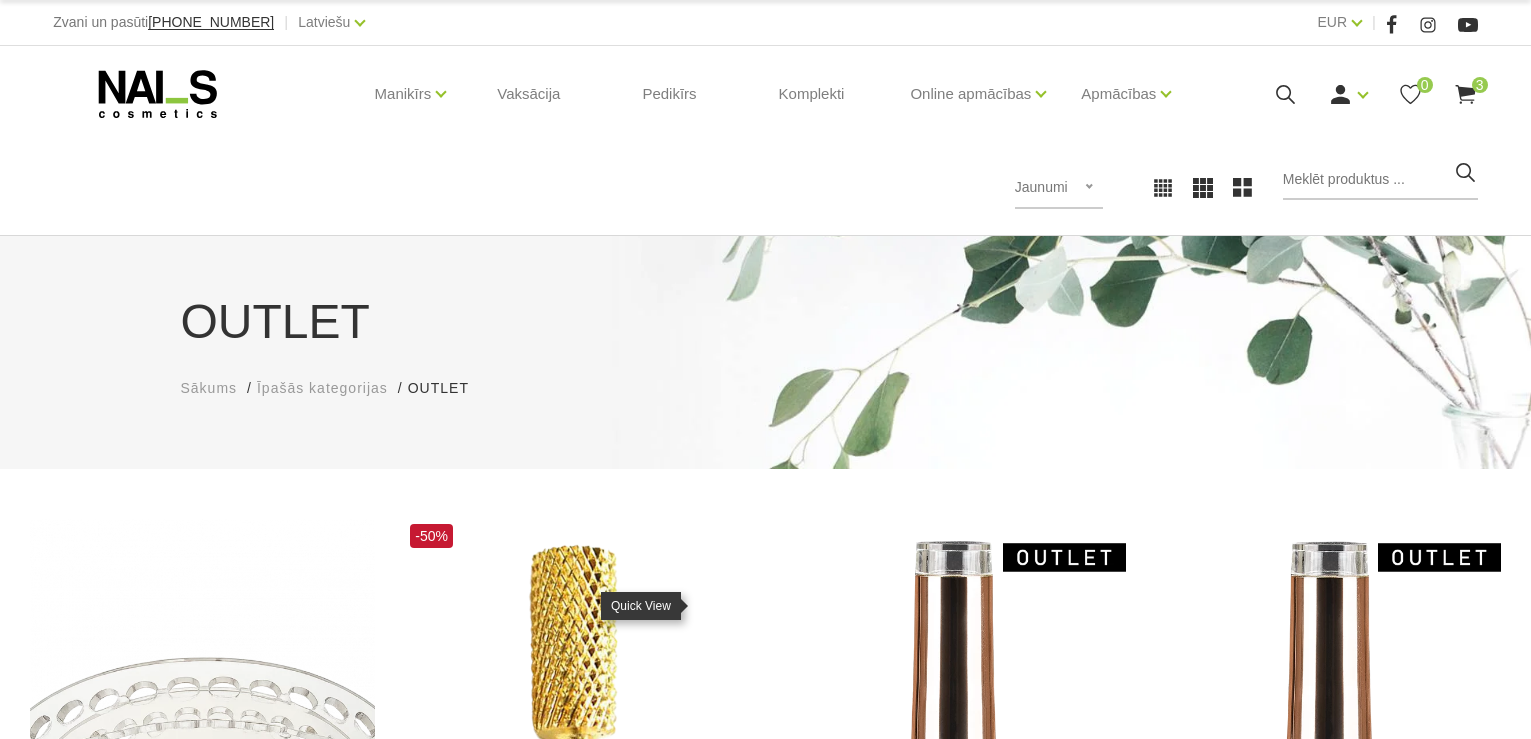 scroll, scrollTop: 0, scrollLeft: 0, axis: both 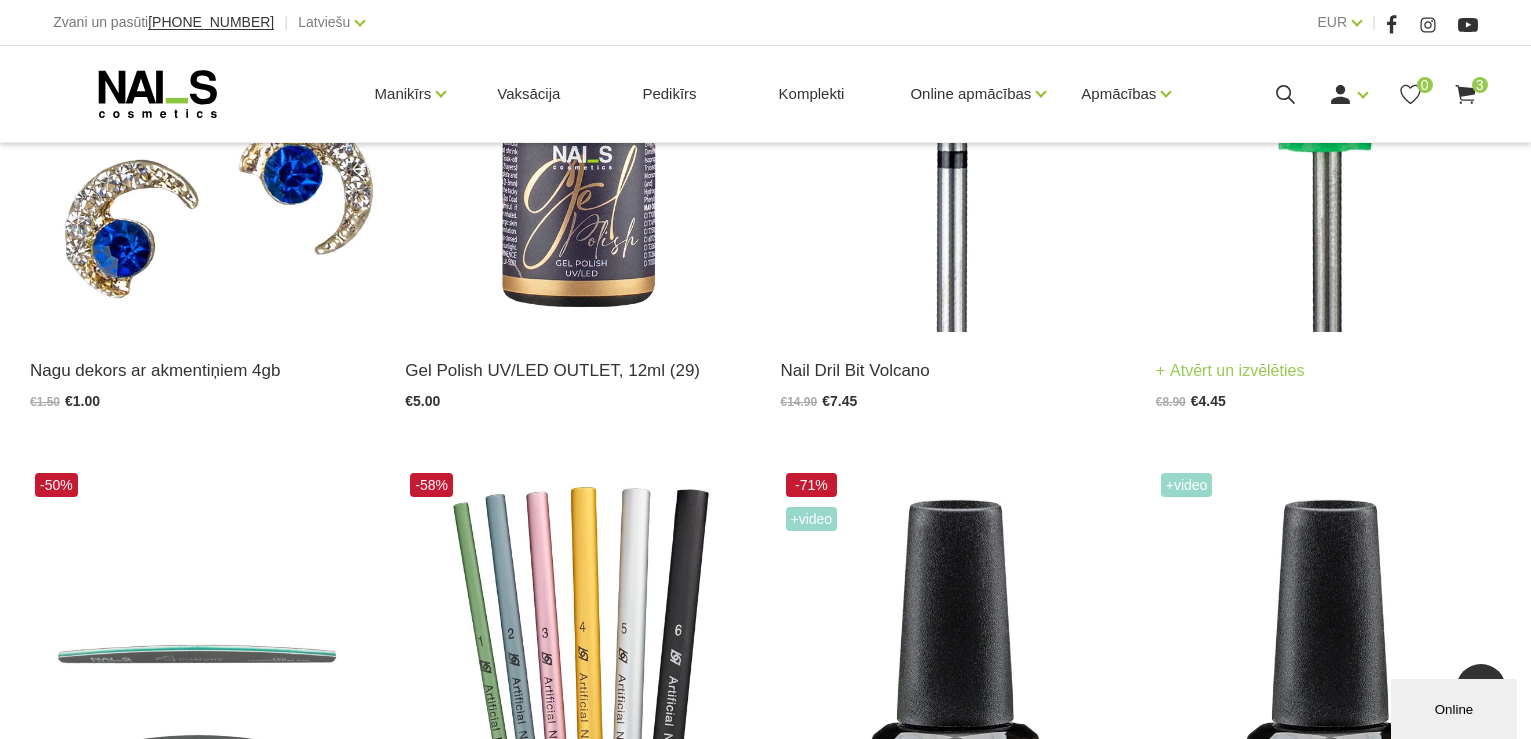 click on "Nail Drill Bit Ceramic (6)" at bounding box center [1328, 370] 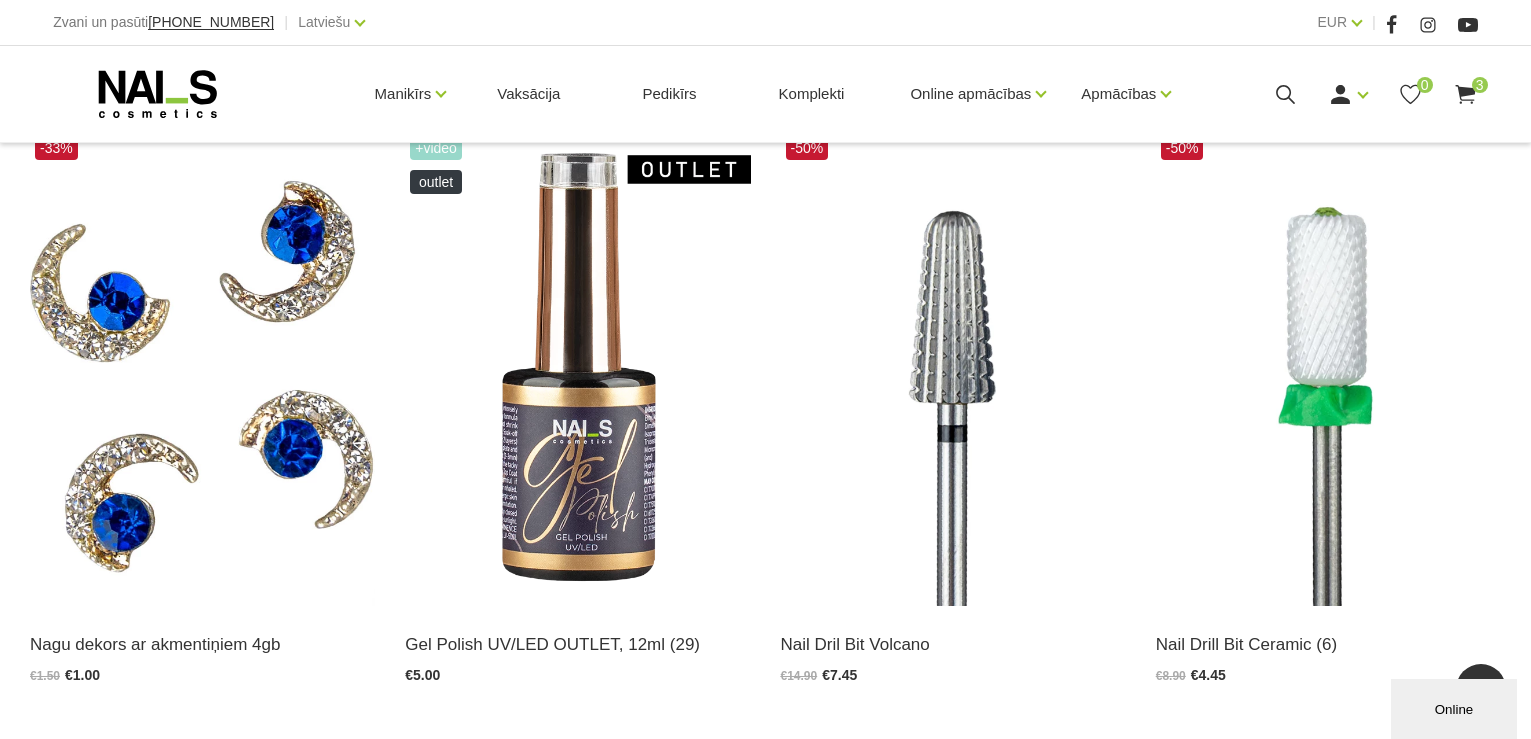 scroll, scrollTop: 1671, scrollLeft: 0, axis: vertical 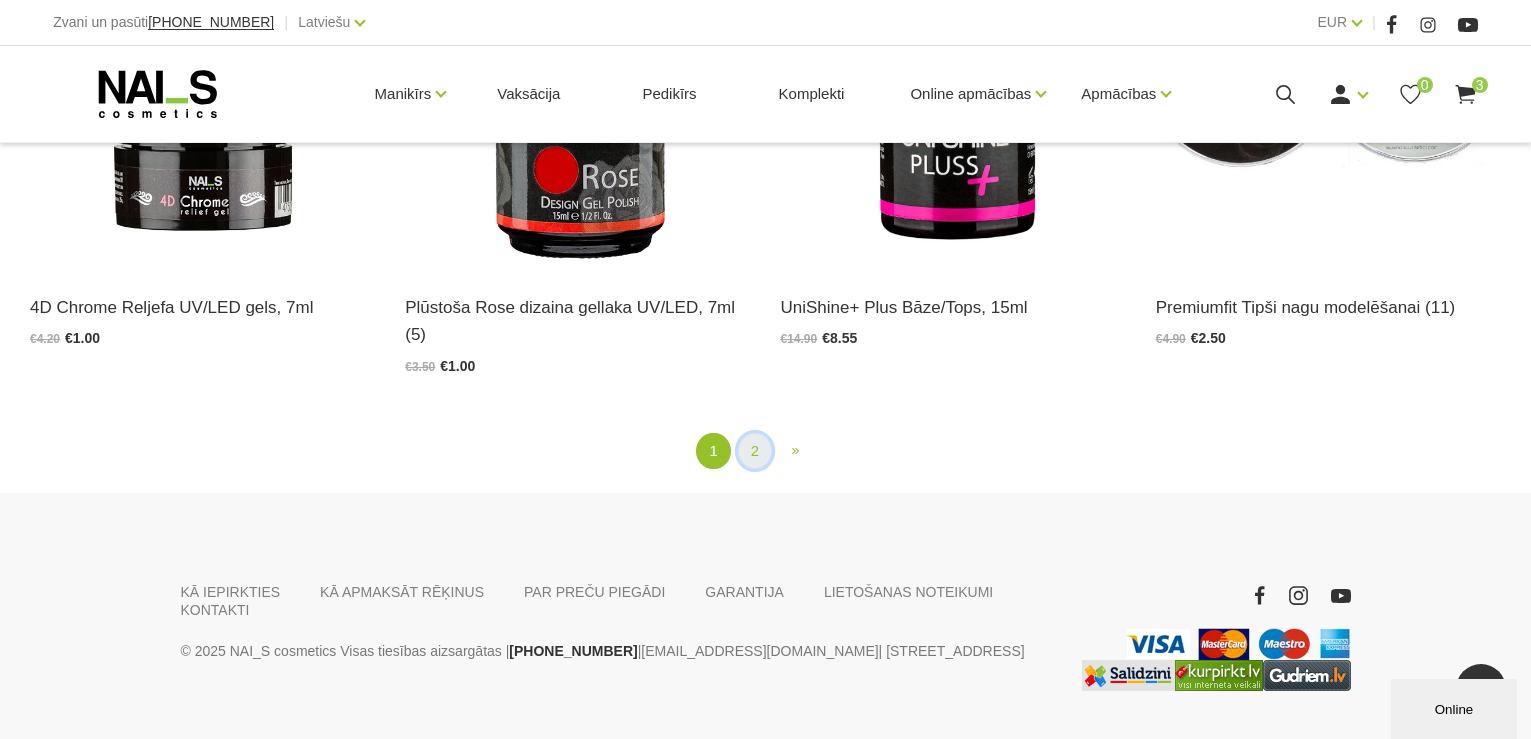 click on "2" at bounding box center (755, 451) 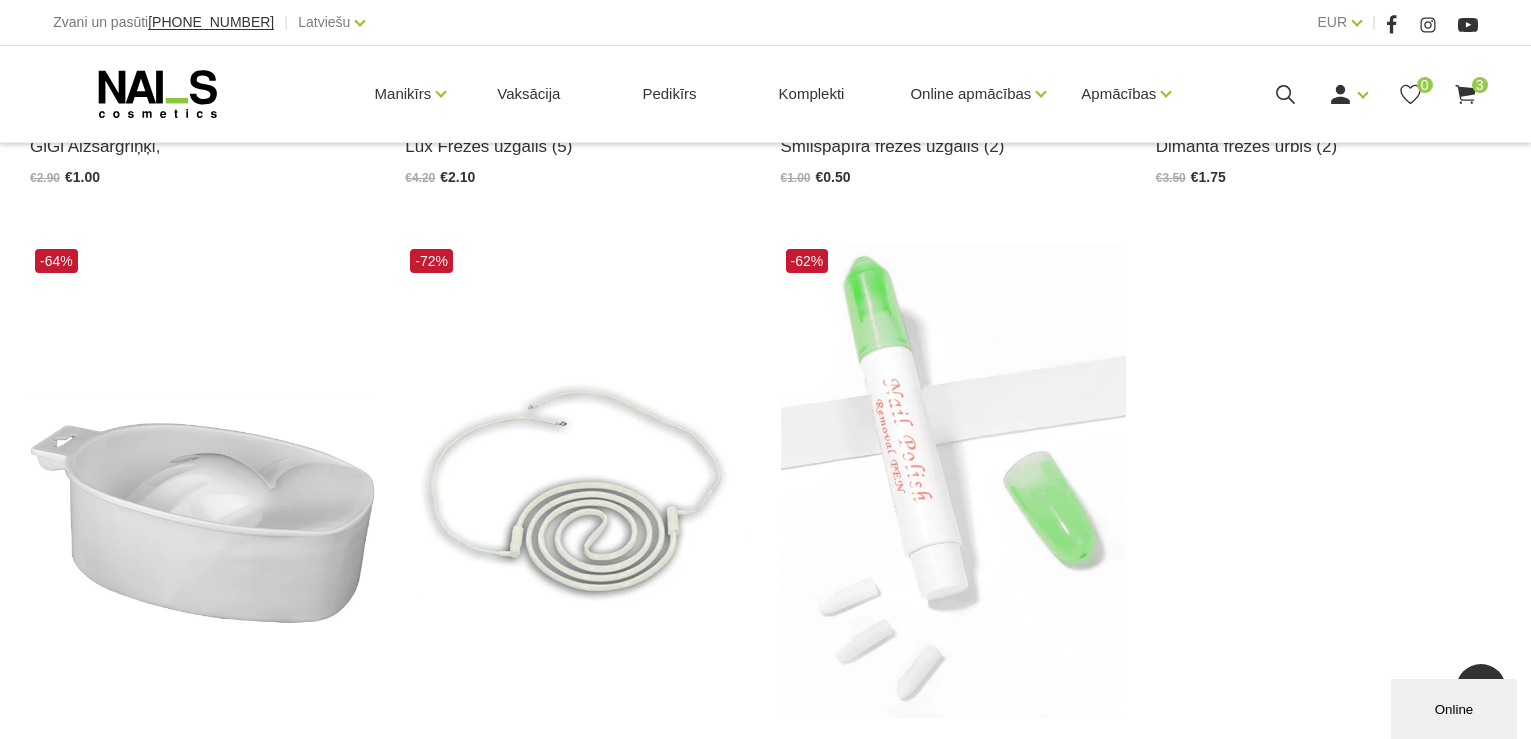 scroll, scrollTop: 3832, scrollLeft: 0, axis: vertical 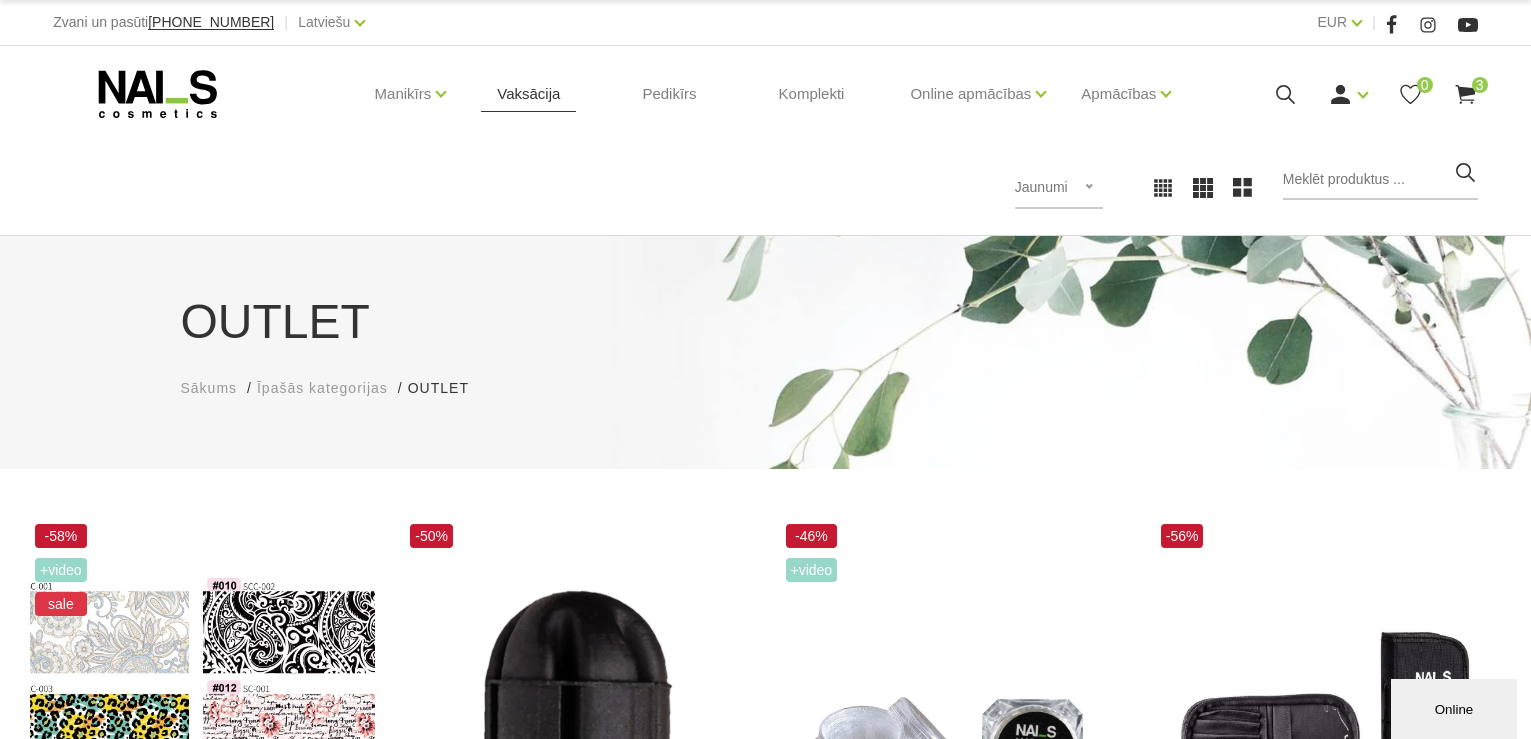 click on "Vaksācija" at bounding box center (528, 94) 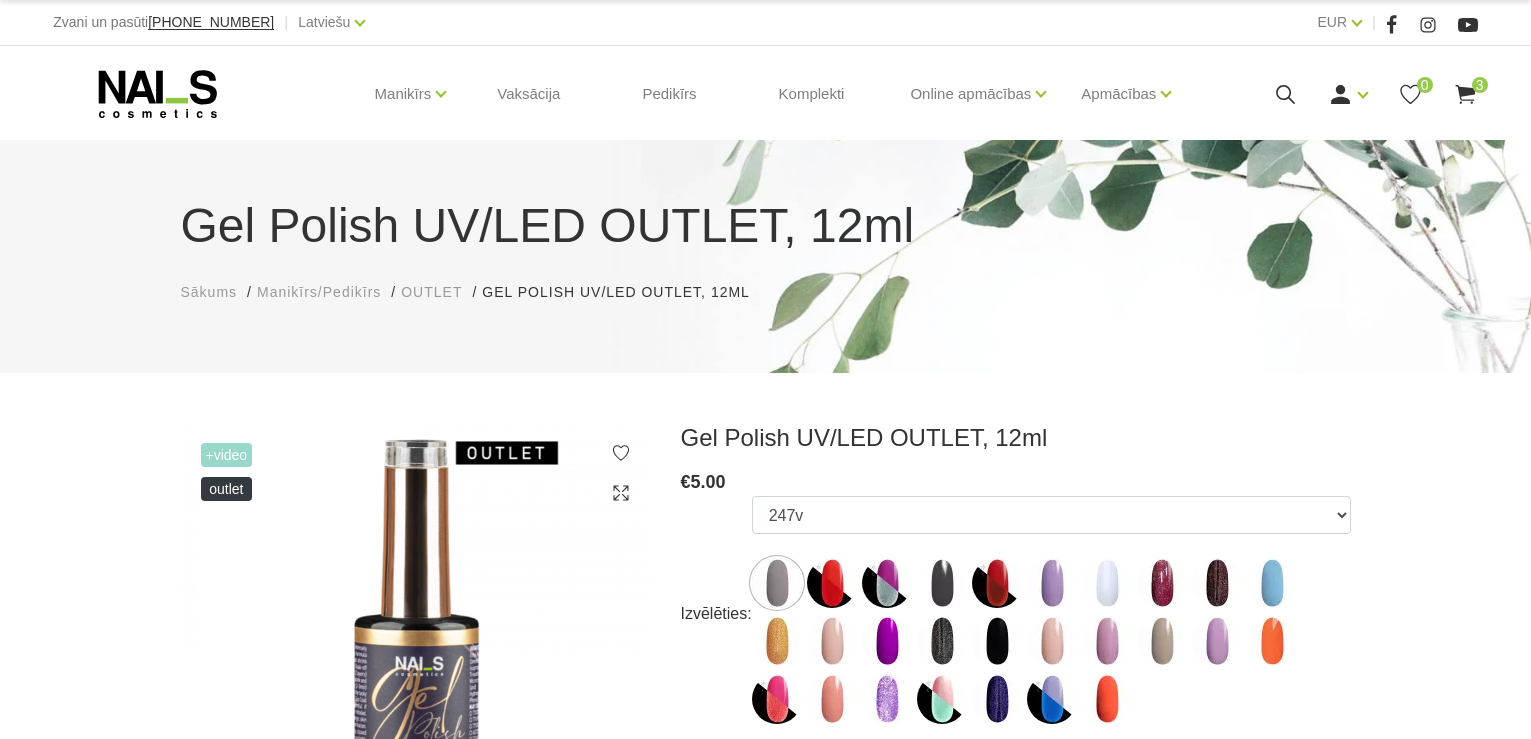 scroll, scrollTop: 0, scrollLeft: 0, axis: both 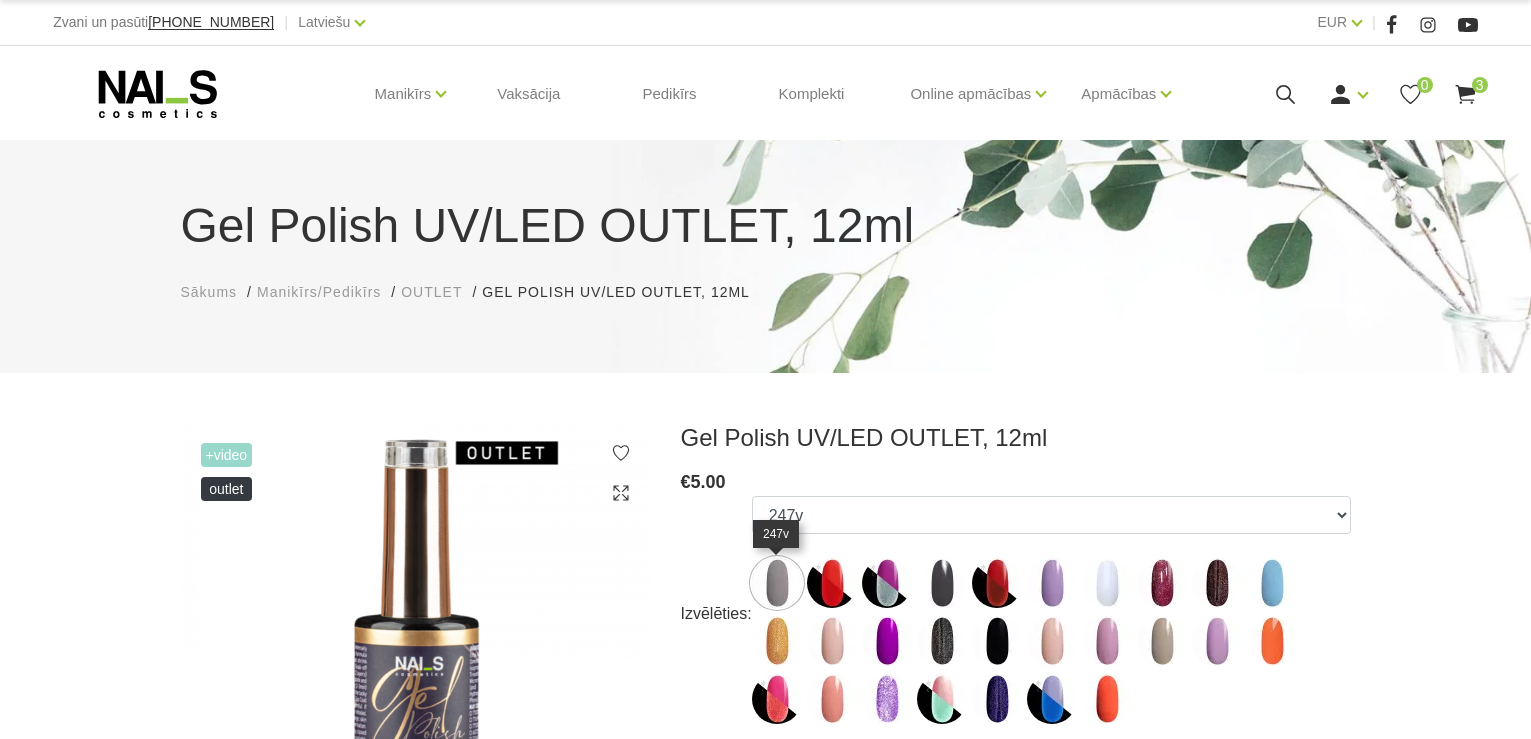 click at bounding box center (777, 583) 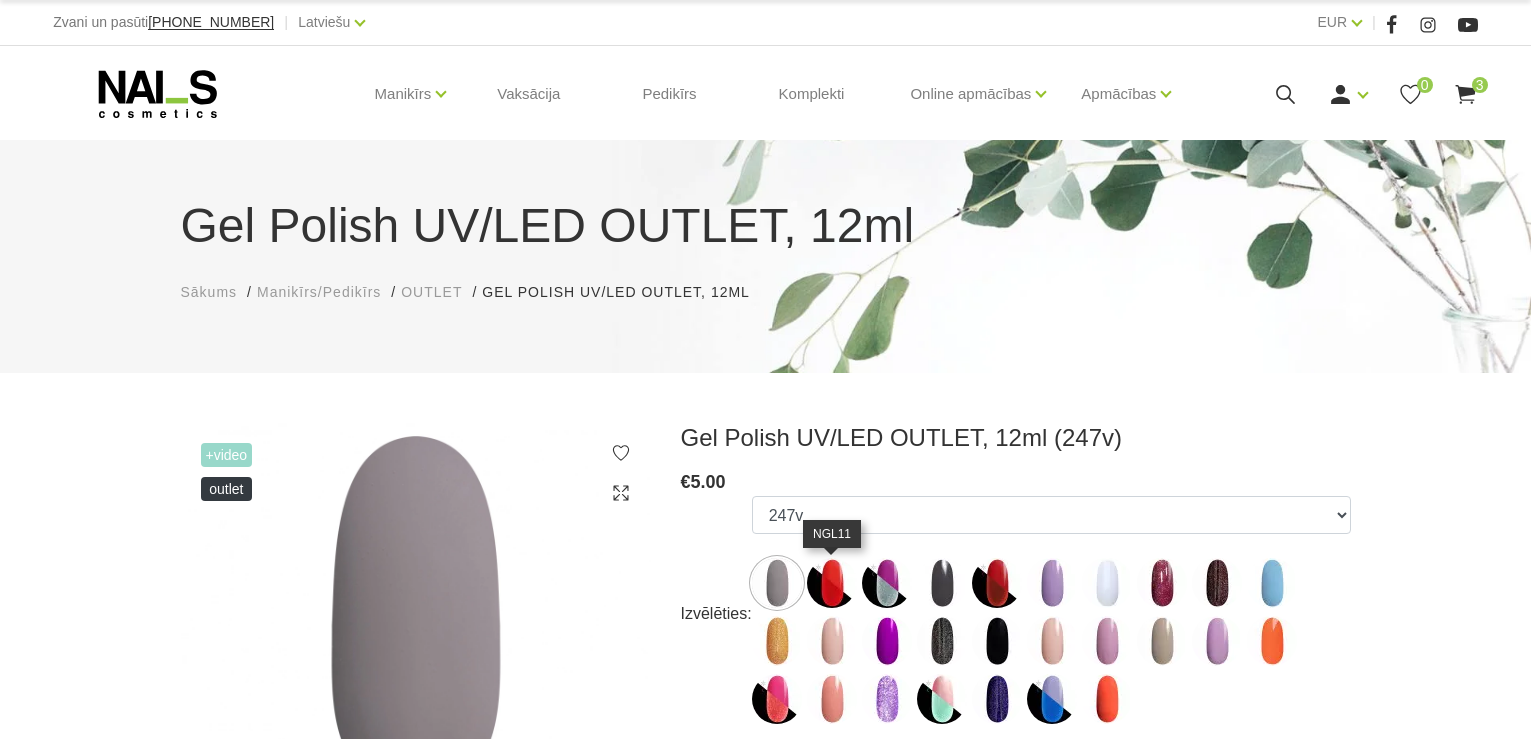 click at bounding box center [832, 583] 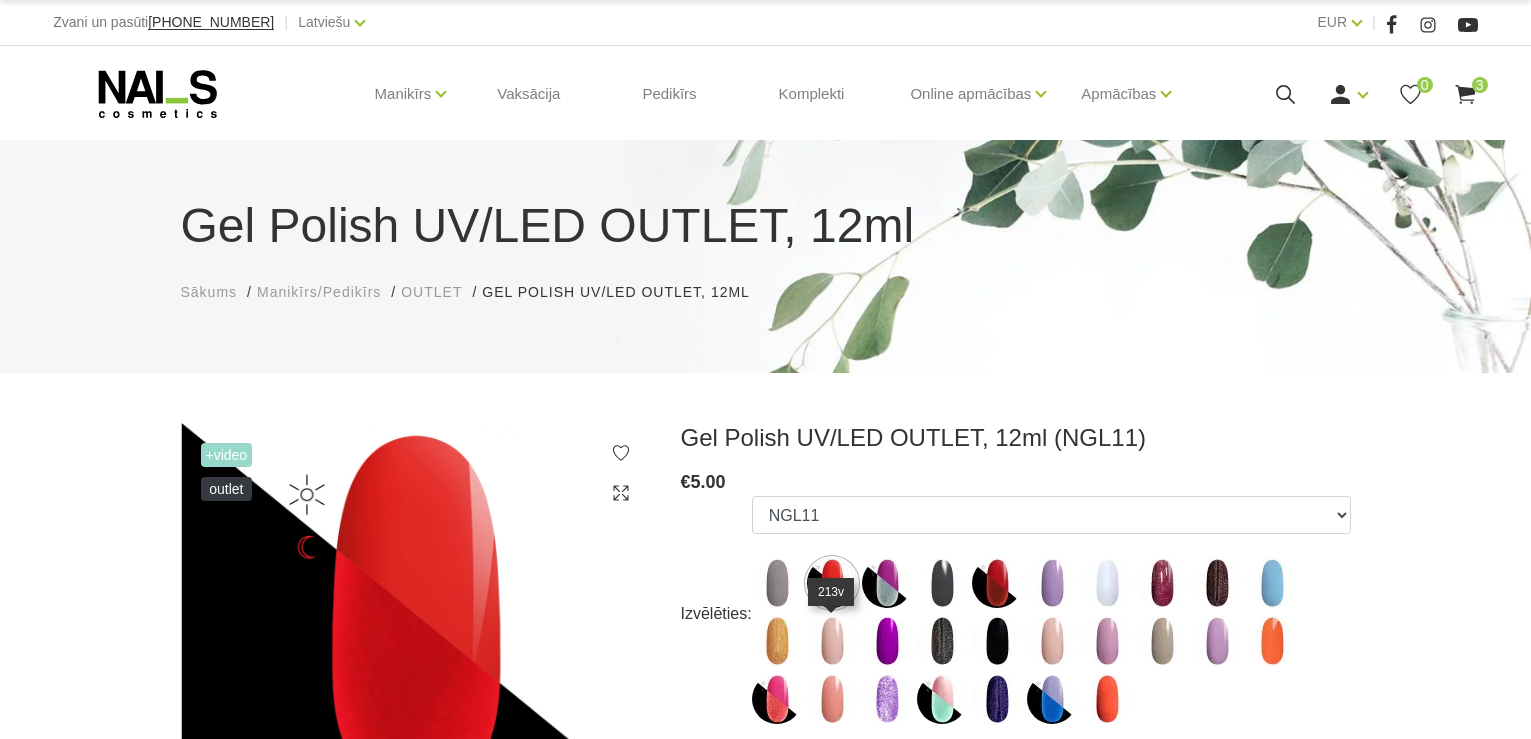 click at bounding box center [832, 641] 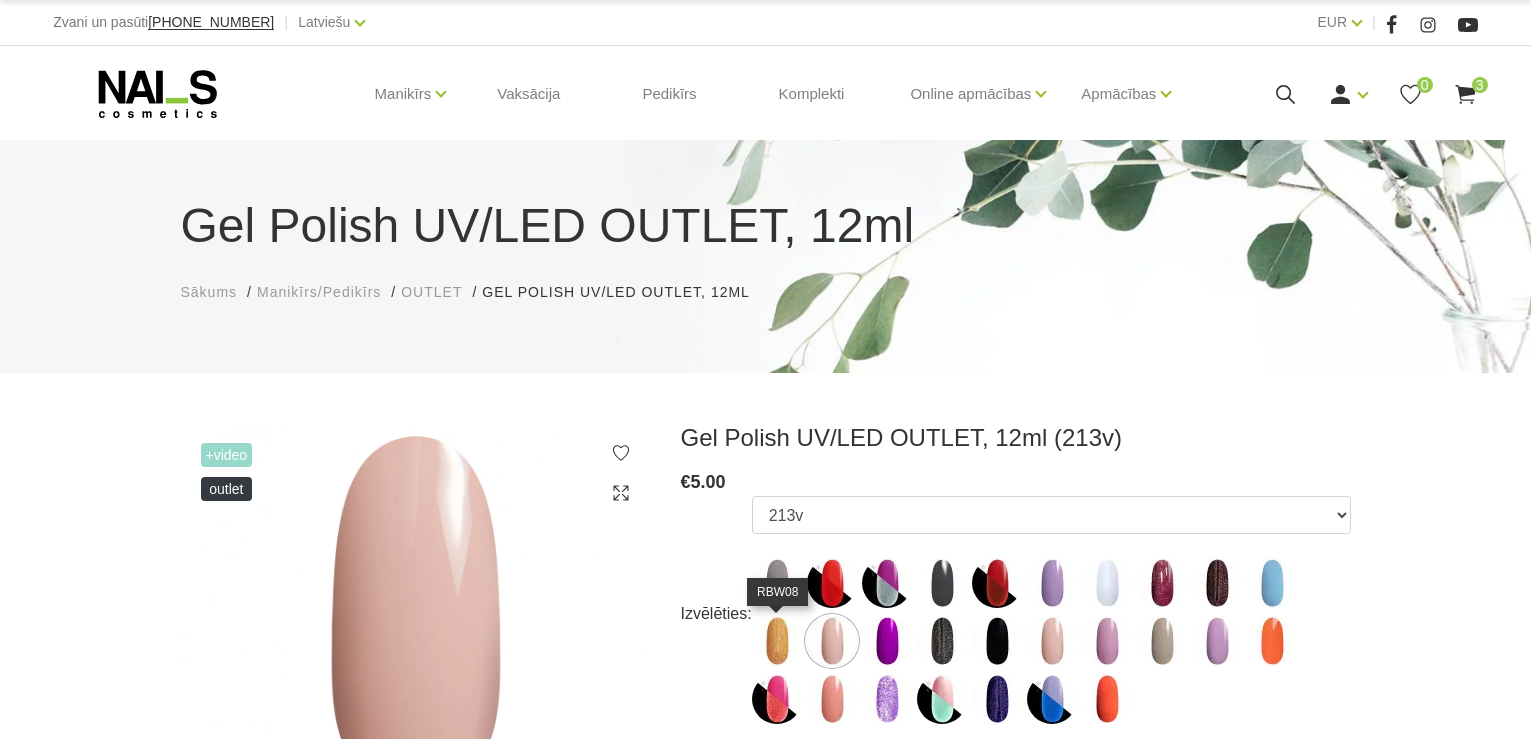 click at bounding box center (777, 641) 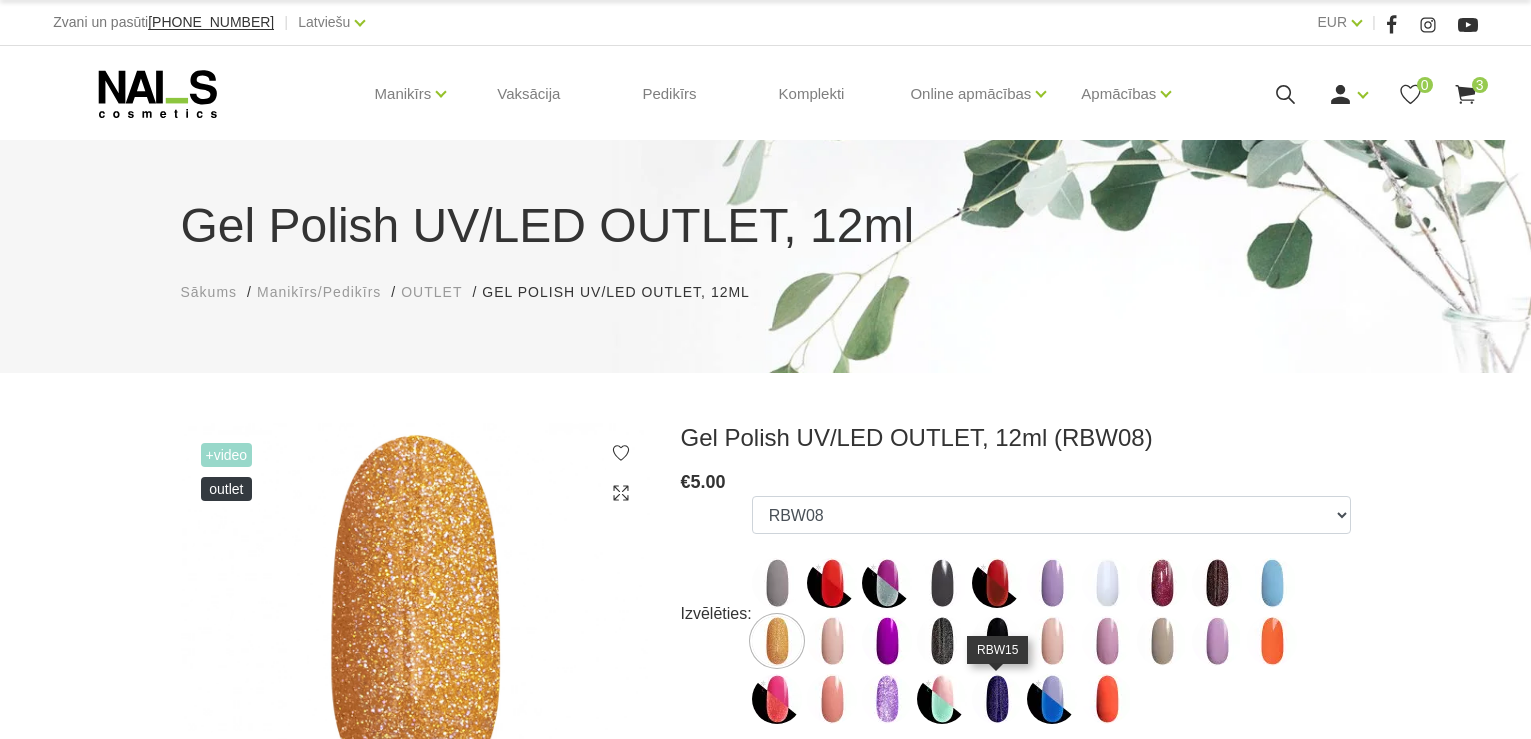 click at bounding box center (997, 699) 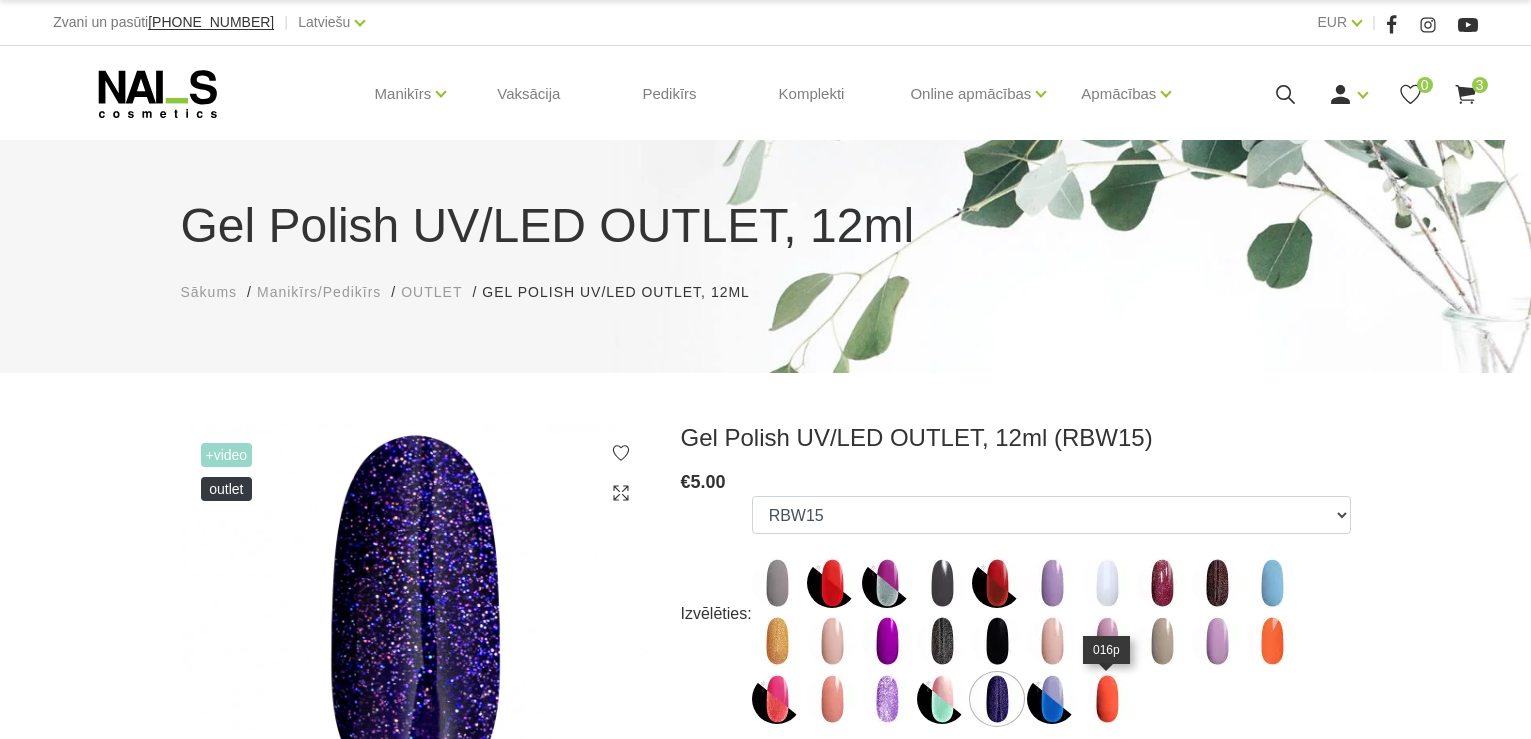 click at bounding box center (1107, 699) 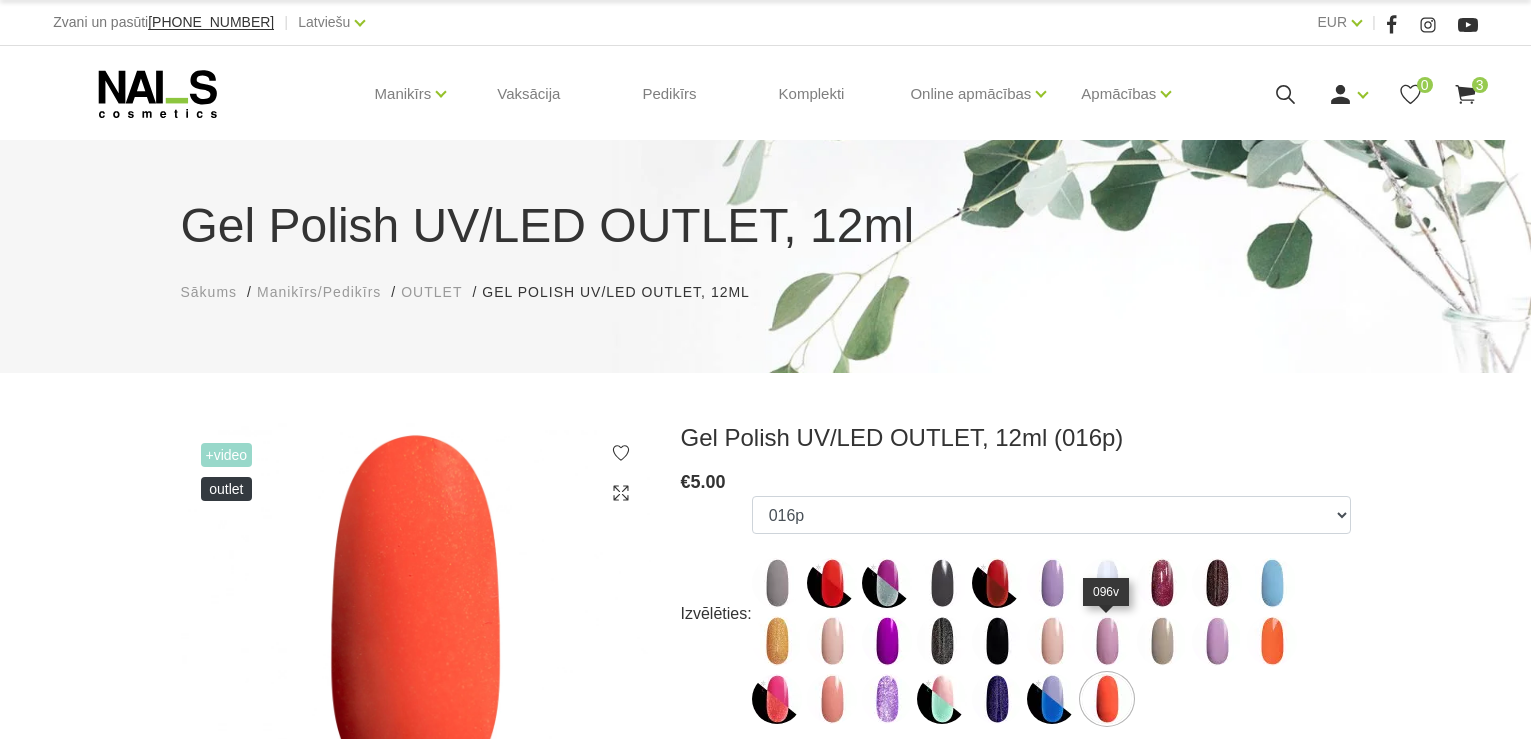 click at bounding box center [1107, 641] 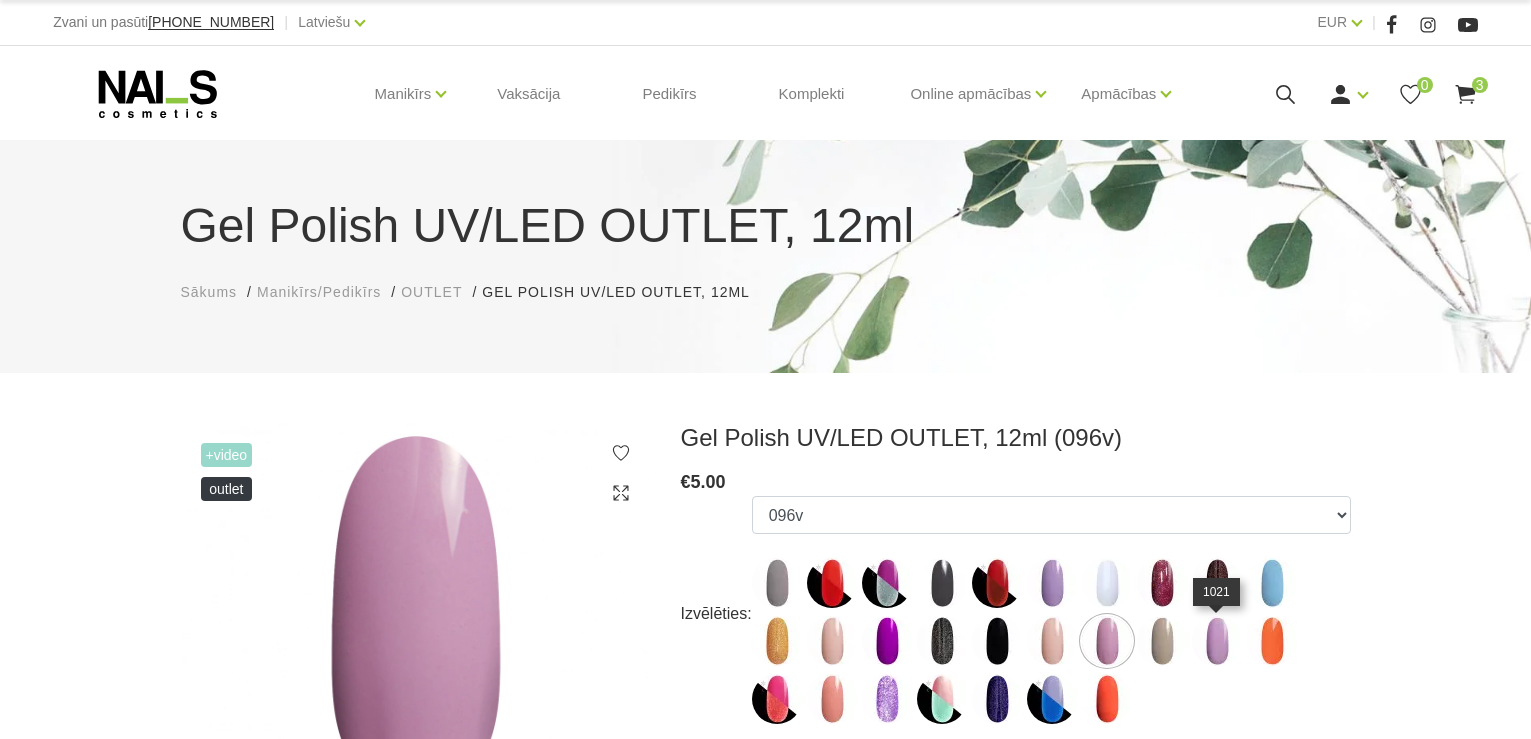click at bounding box center [1217, 641] 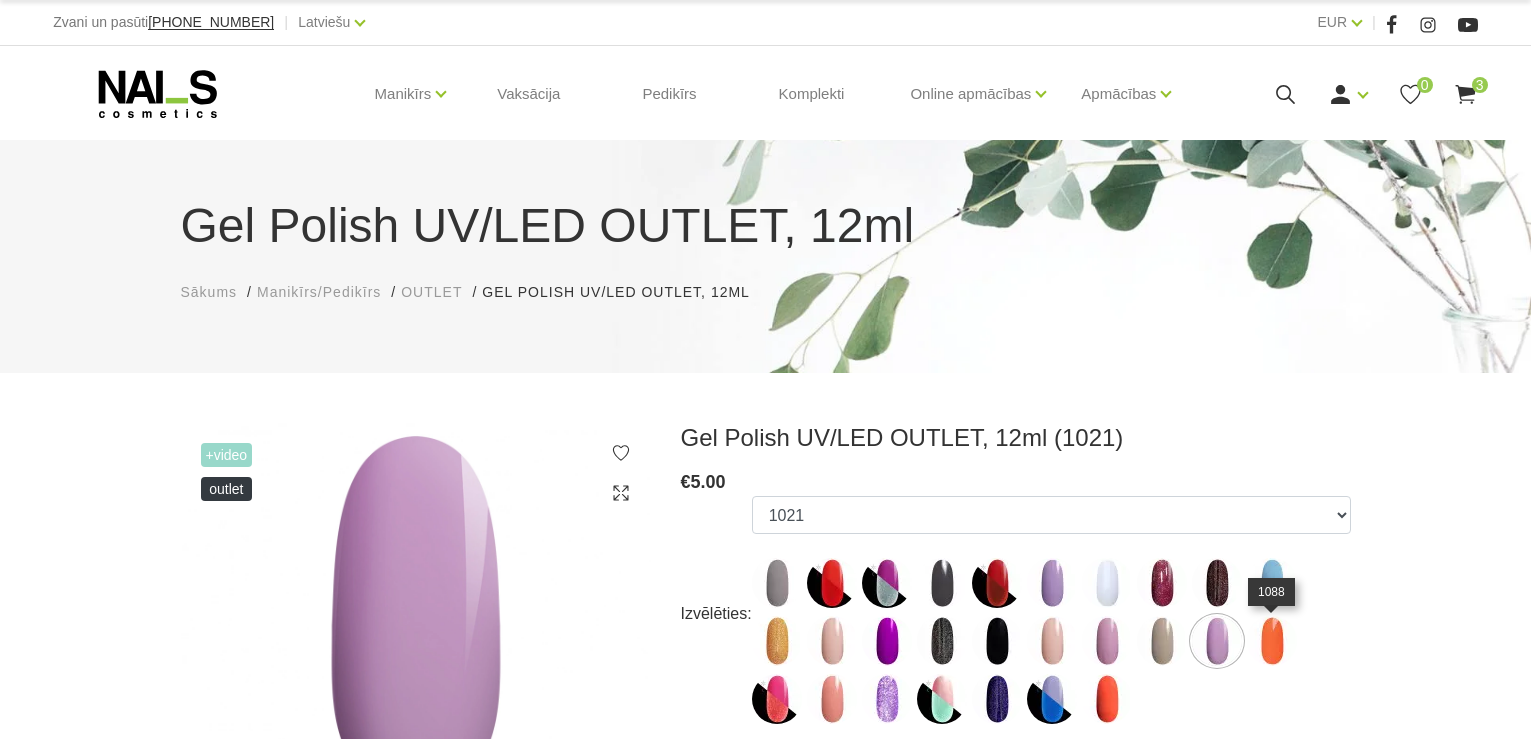 click at bounding box center [1272, 641] 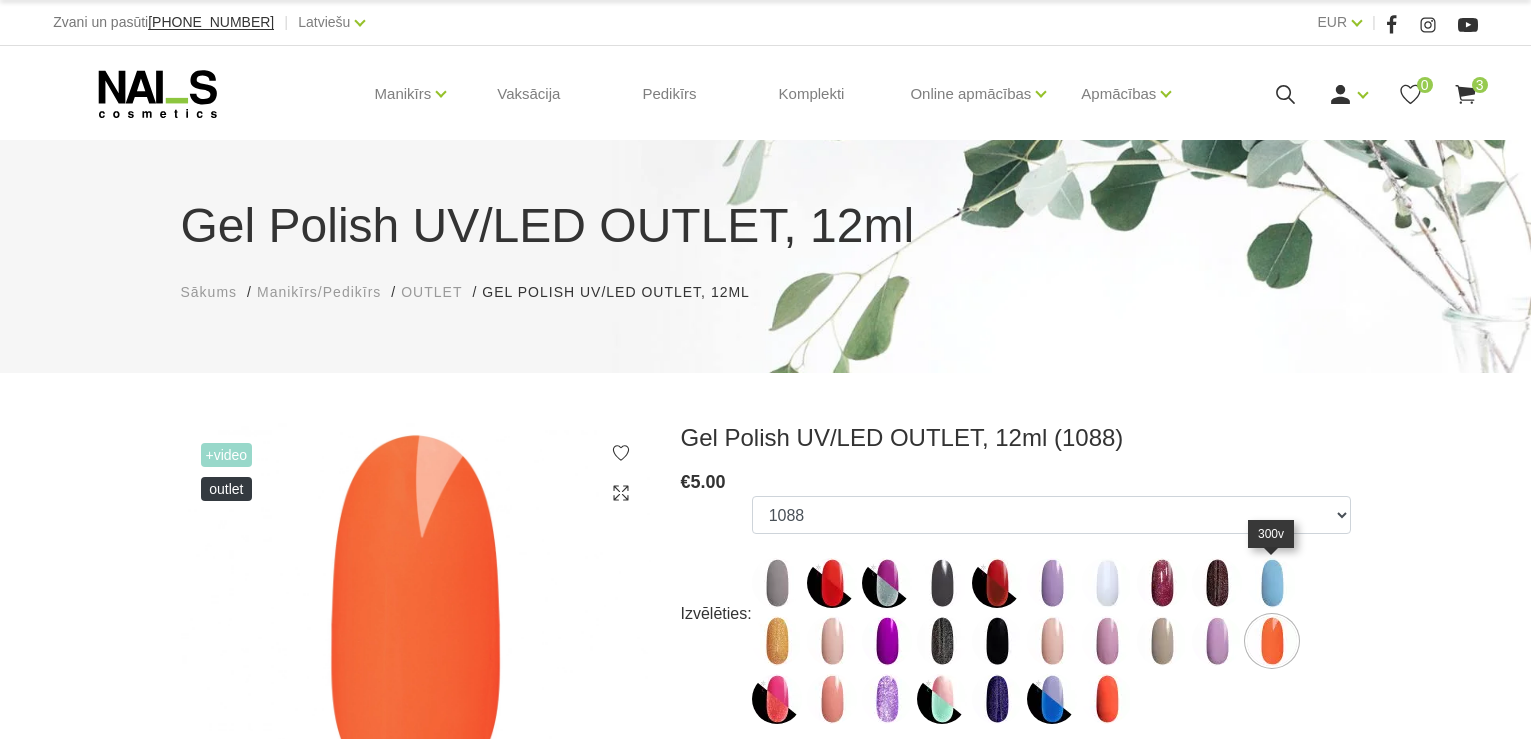 click at bounding box center (1272, 583) 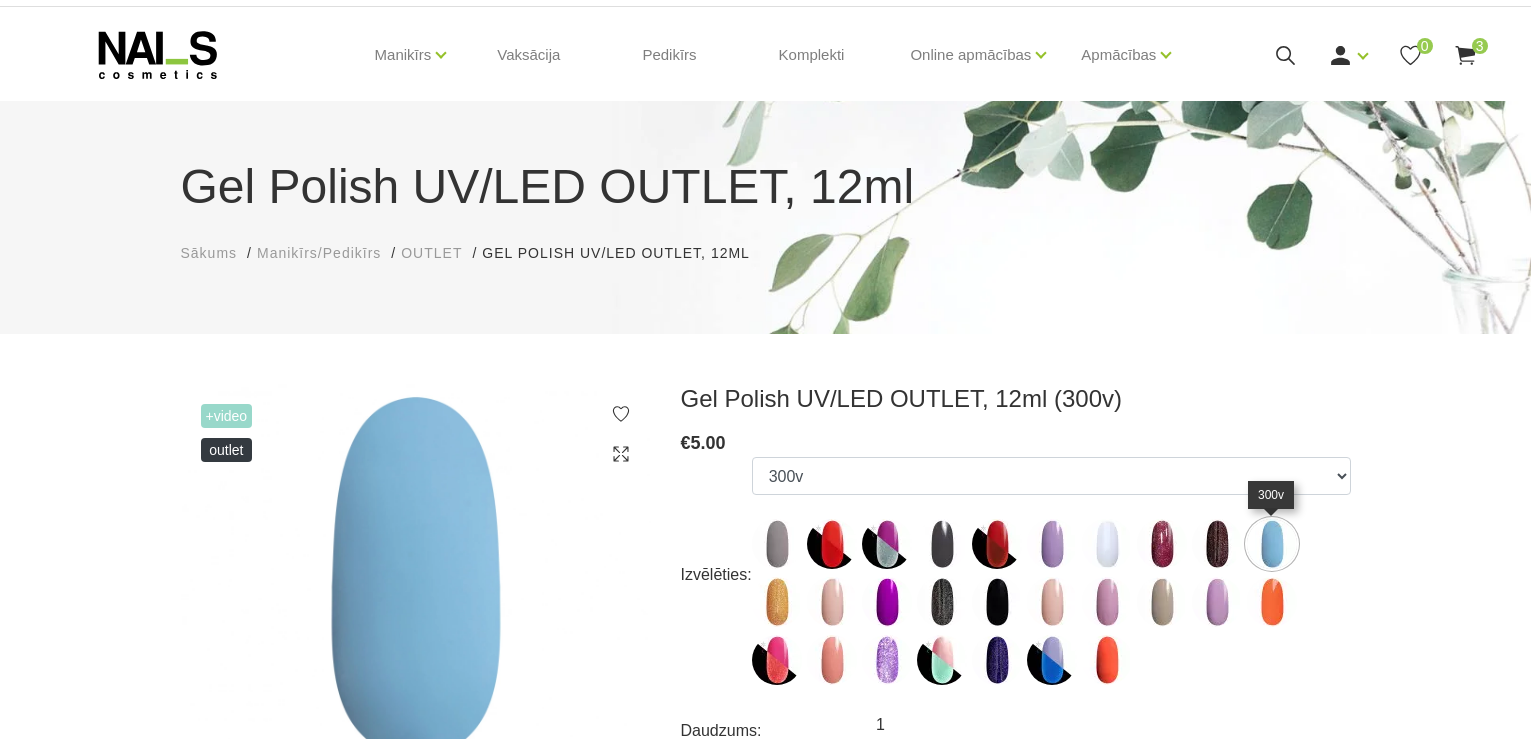 scroll, scrollTop: 40, scrollLeft: 0, axis: vertical 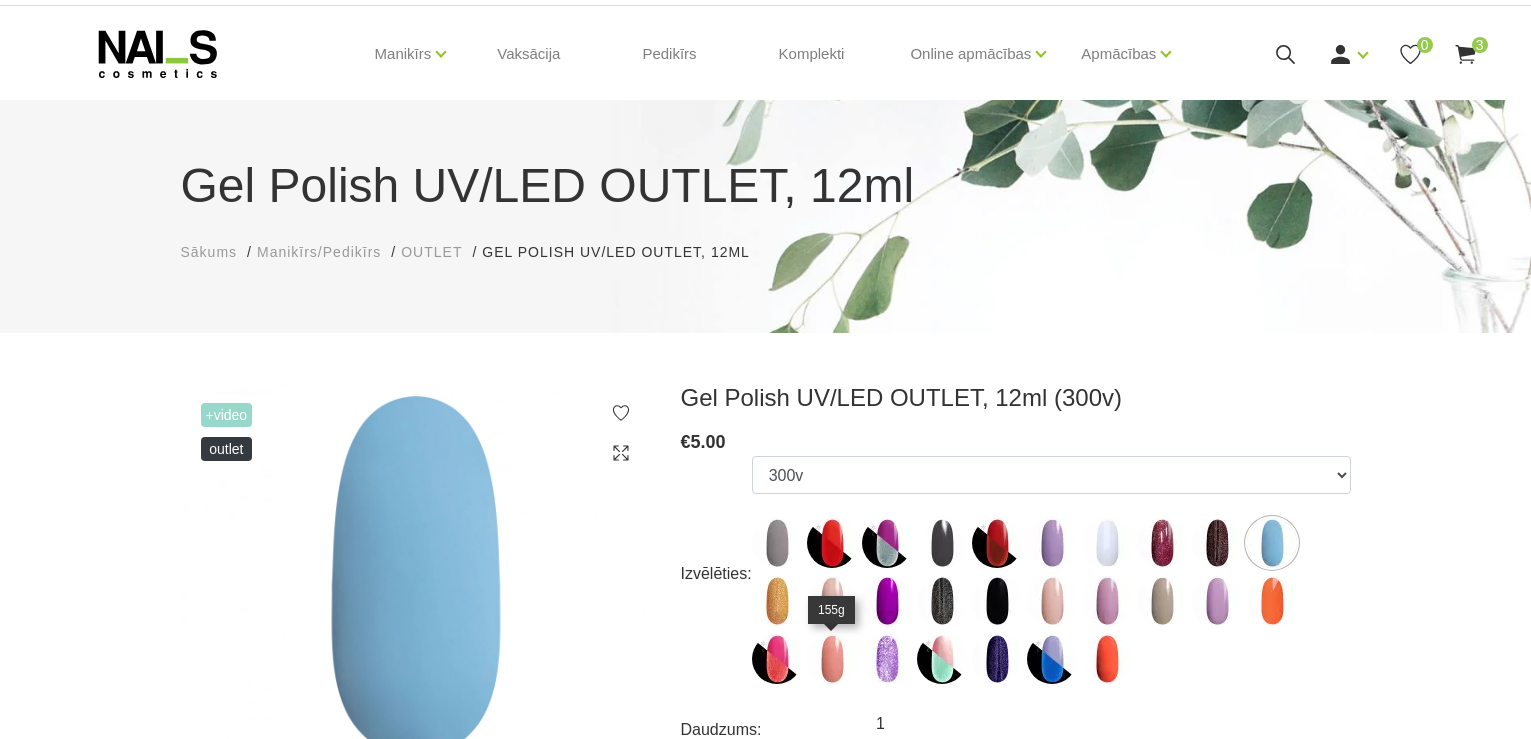 click at bounding box center [832, 659] 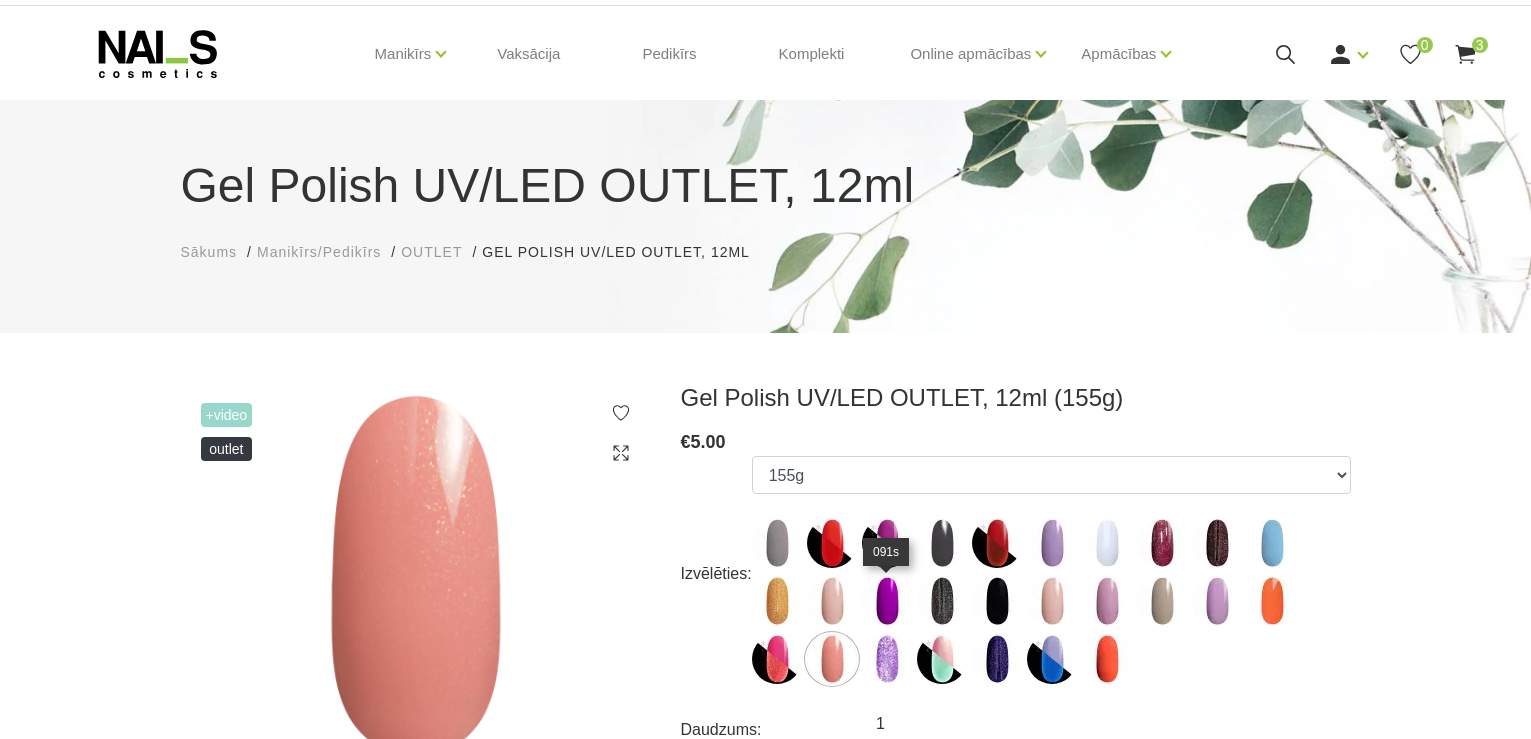 click at bounding box center [887, 601] 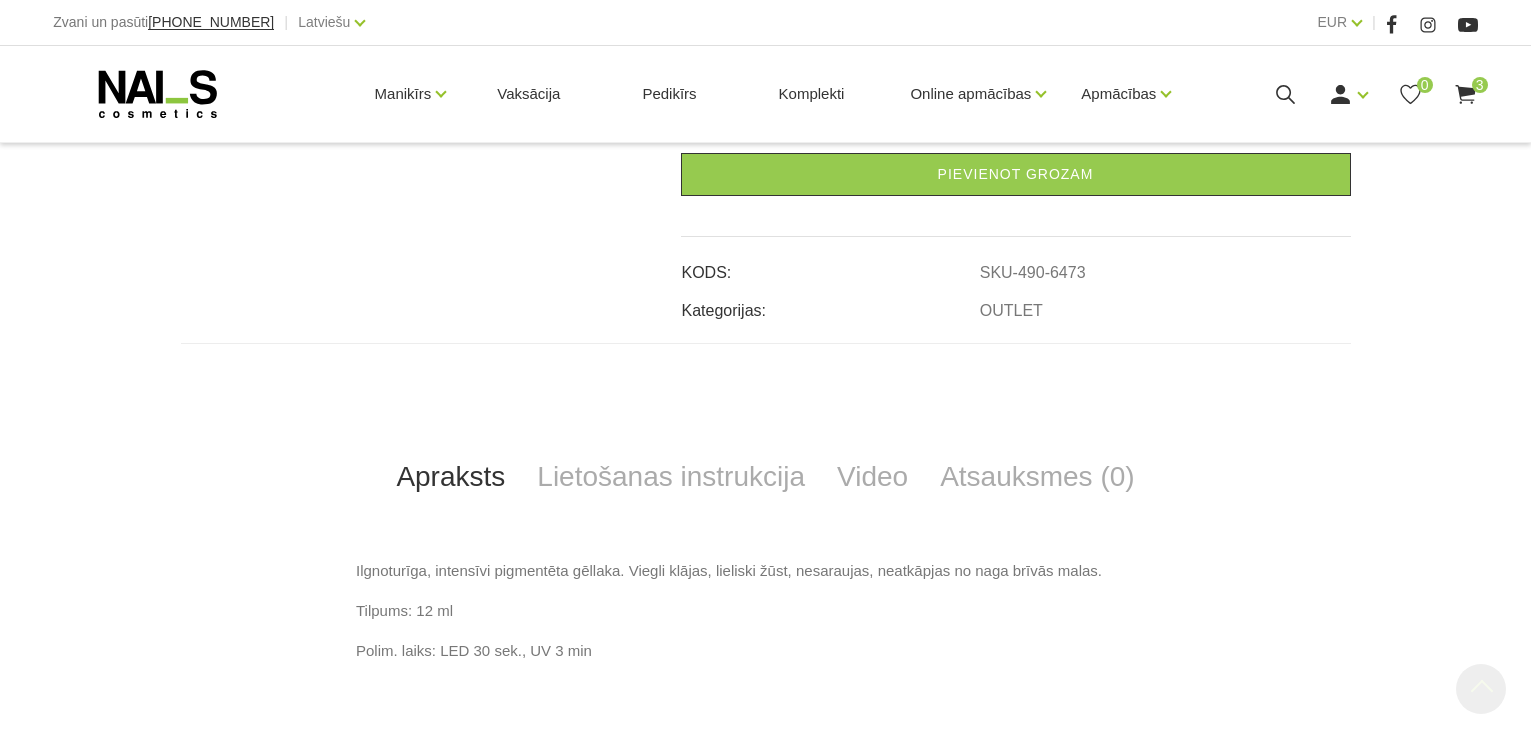 scroll, scrollTop: 686, scrollLeft: 0, axis: vertical 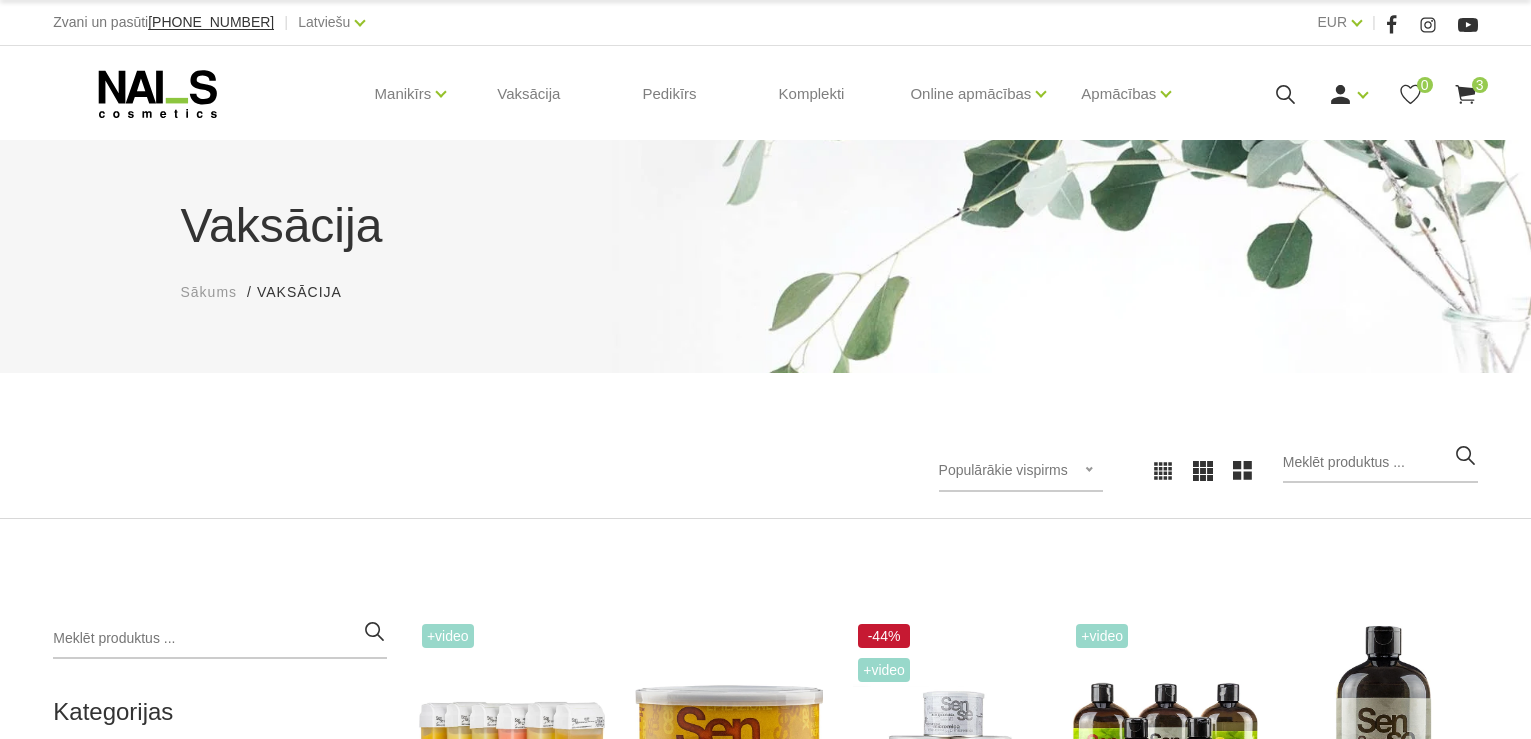 click on "Vaksācija Sākums Vaksācija
Vaksācija Populārākie vispirms Jaunumi Lētākais vispirms Dārgākais vispirms Populārākie vispirms Populārākie vispirms Jaunumi Lētākais vispirms Dārgākais vispirms Kategorijas Vaksācija  0 + Kategorijas Manikīrs/Pedikīrs   Pedikīrs   Skropstas, uzacis   Vaksācija   Mārketinga materiāli   Komplekti   Apmācības un semināri   +Video Šķidrais vaska kārtridžs epilācijai - visiem ādas tipiem, 100ml (6) Atvērt un izvēlēties €2.90 Dabīgais cukura pastas vasks, 400ml  Atvērt un izvēlēties €13.20 -44% +Video Šķidrais vasks epilācijai - visiem ādas tipiem, 400ml (5) Atvērt un izvēlēties €8.90 €5.00 +Video Nomierinoša pēc vaksācijas eļļa, 250ml (4) Atvērt un izvēlēties €9.90 Vaska noņēmējs, attaukotājs virsmām un iekārtām, 500ml  Atvērt un izvēlēties €18.90 +Video Brazīlijas vasks, 400ml (2) Atvērt un izvēlēties €9.90 Epilācijas sloksnītes (2) Atvērt un izvēlēties €3.00" at bounding box center [765, 1029] 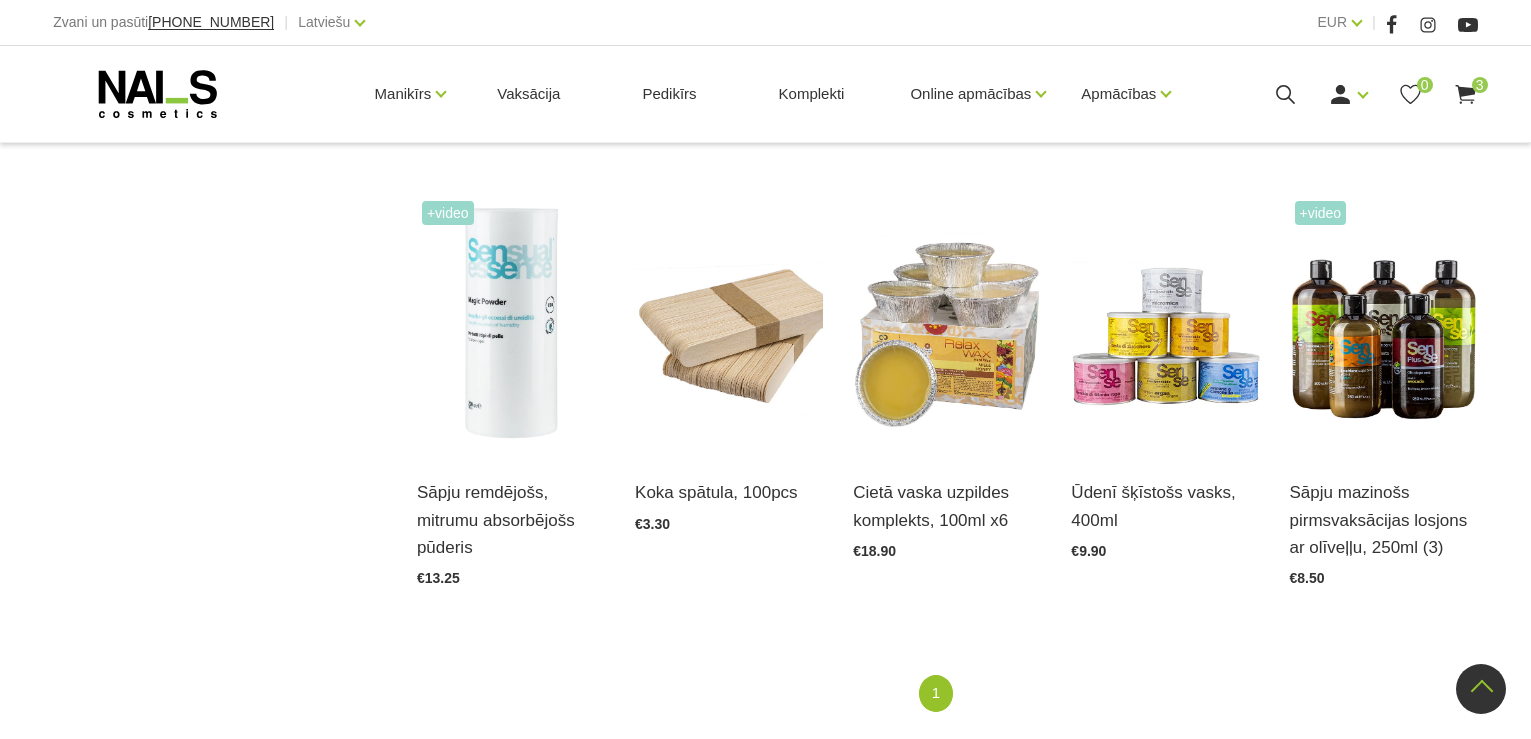 scroll, scrollTop: 1320, scrollLeft: 0, axis: vertical 